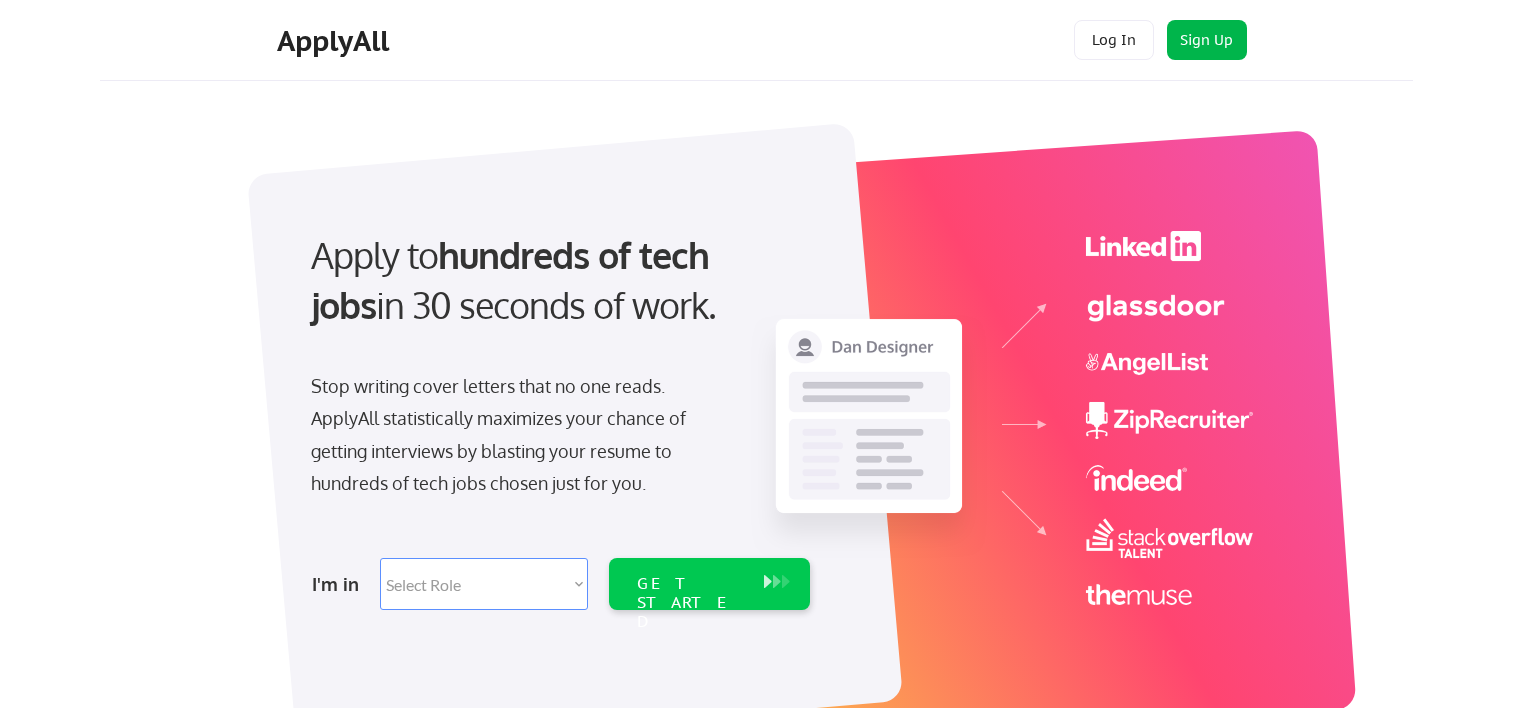 scroll, scrollTop: 0, scrollLeft: 0, axis: both 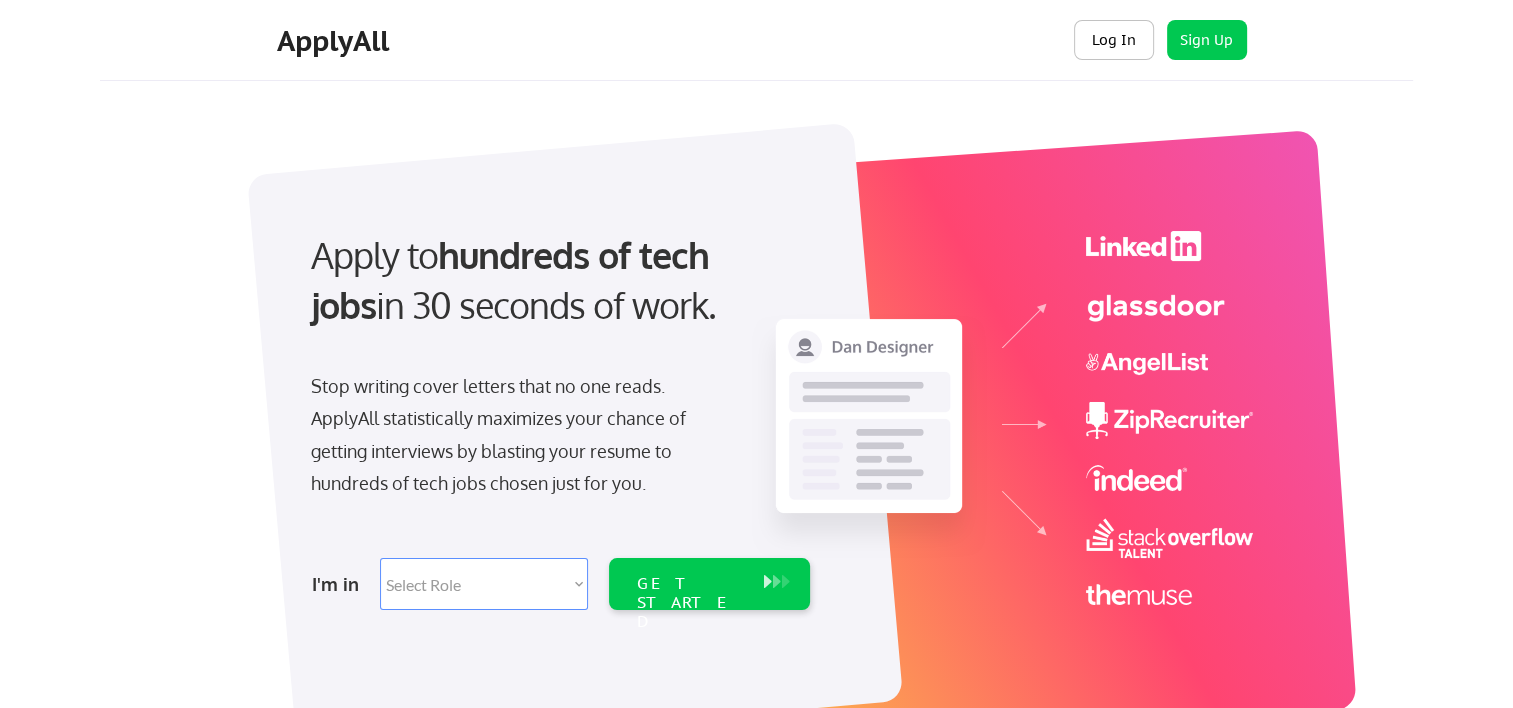 click on "Log In" at bounding box center (1114, 40) 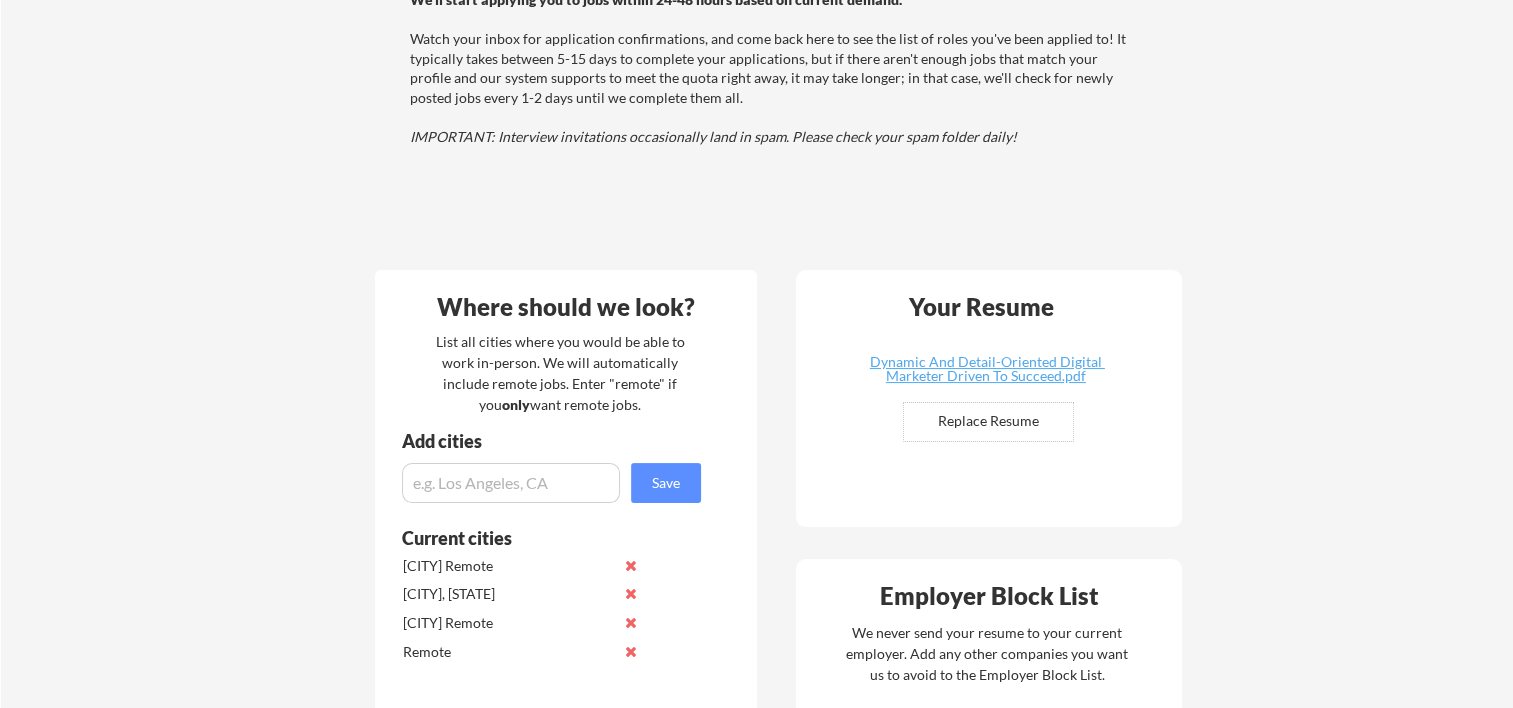 scroll, scrollTop: 400, scrollLeft: 0, axis: vertical 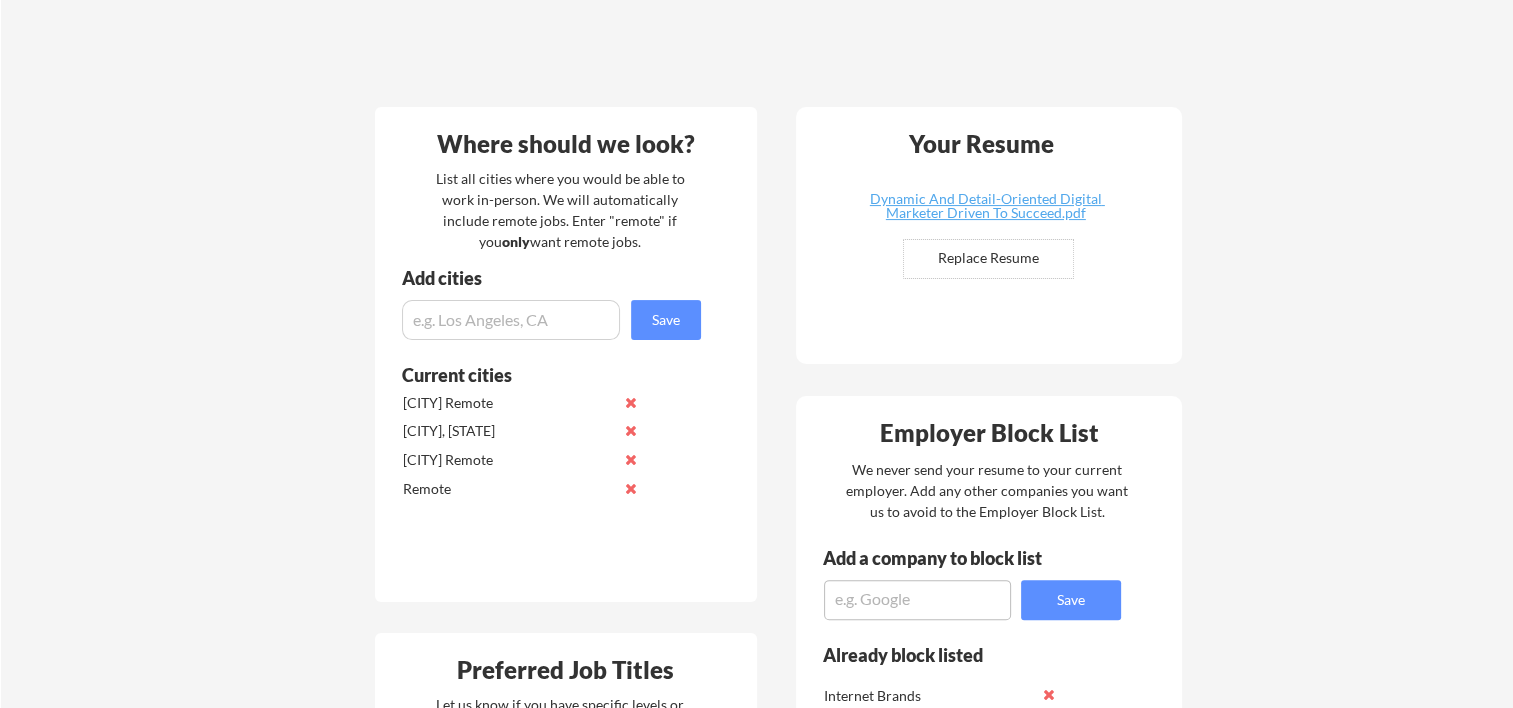 click at bounding box center (511, 320) 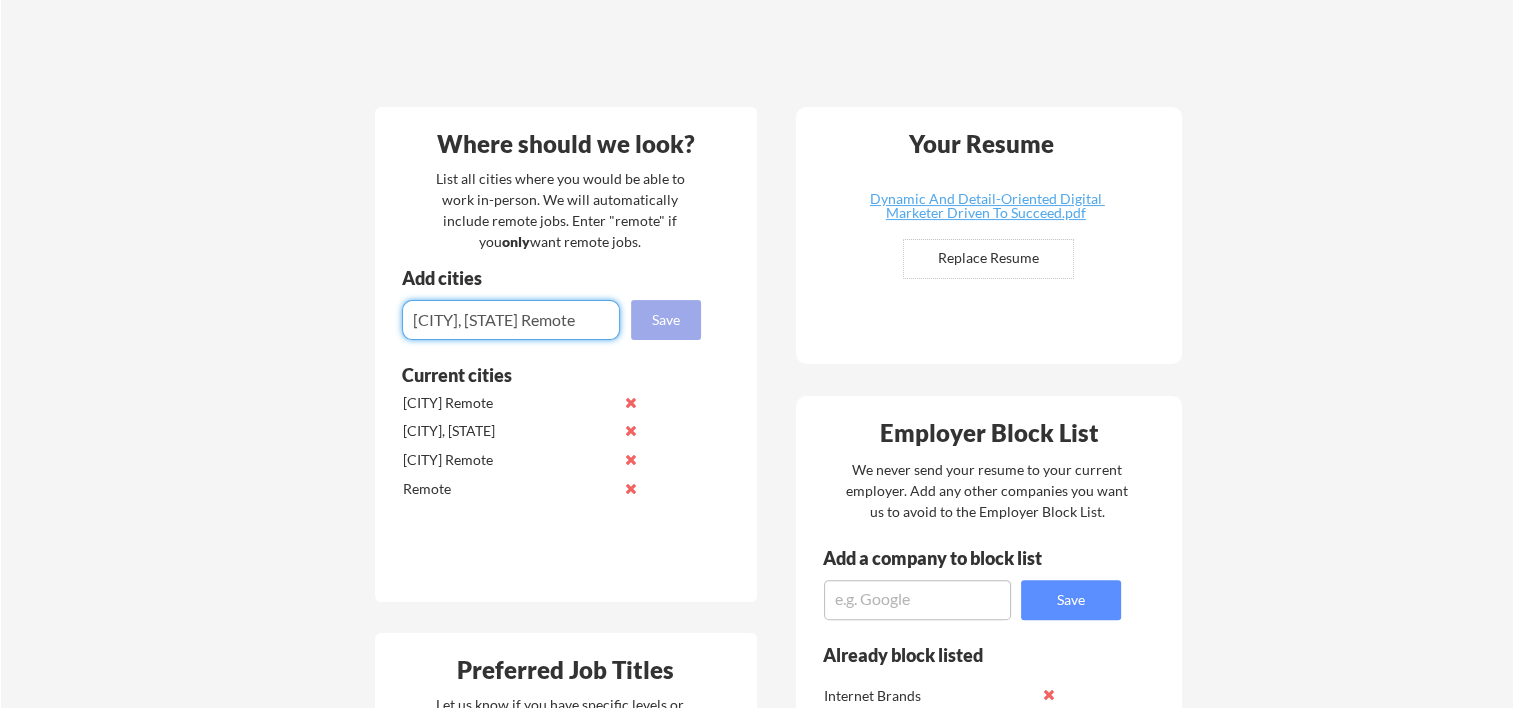 type on "Cleveland, Ohio Remote" 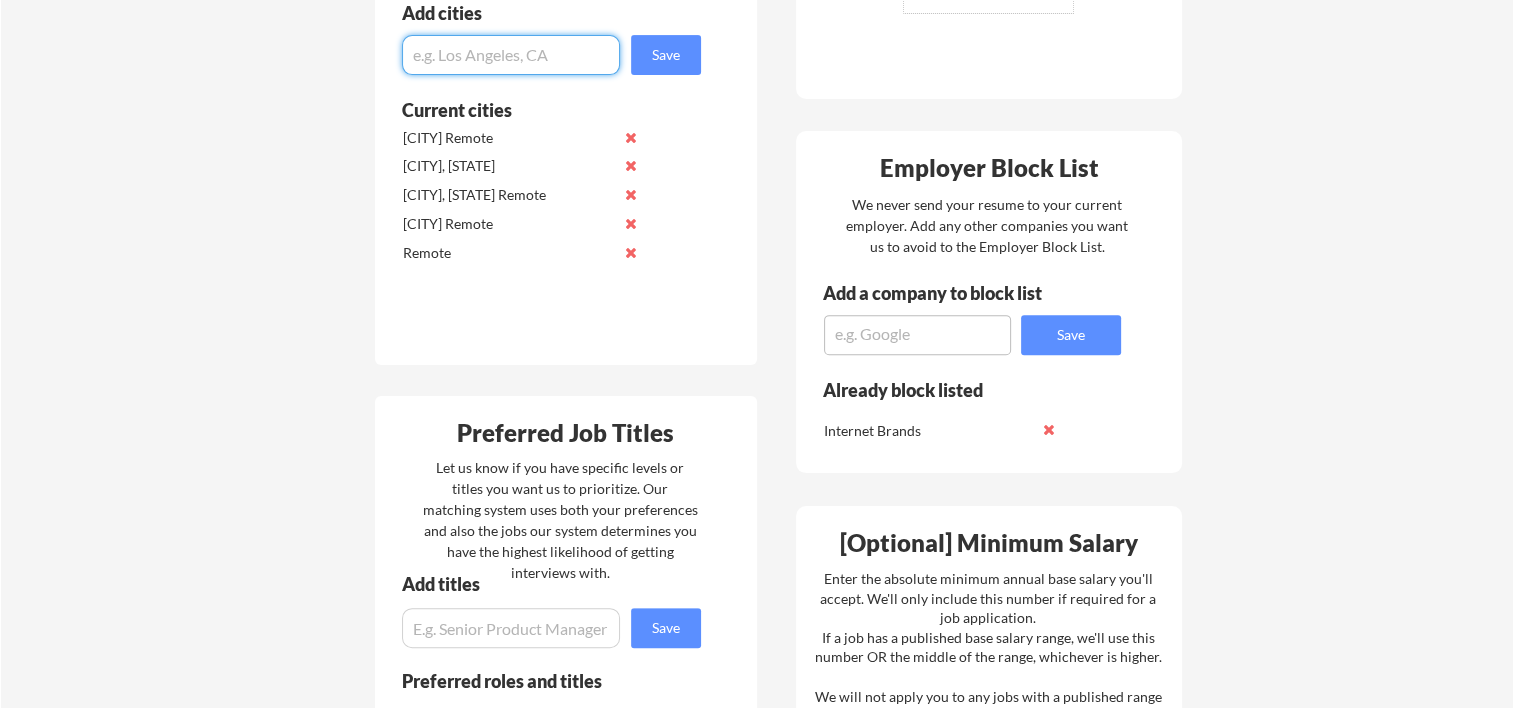 scroll, scrollTop: 666, scrollLeft: 0, axis: vertical 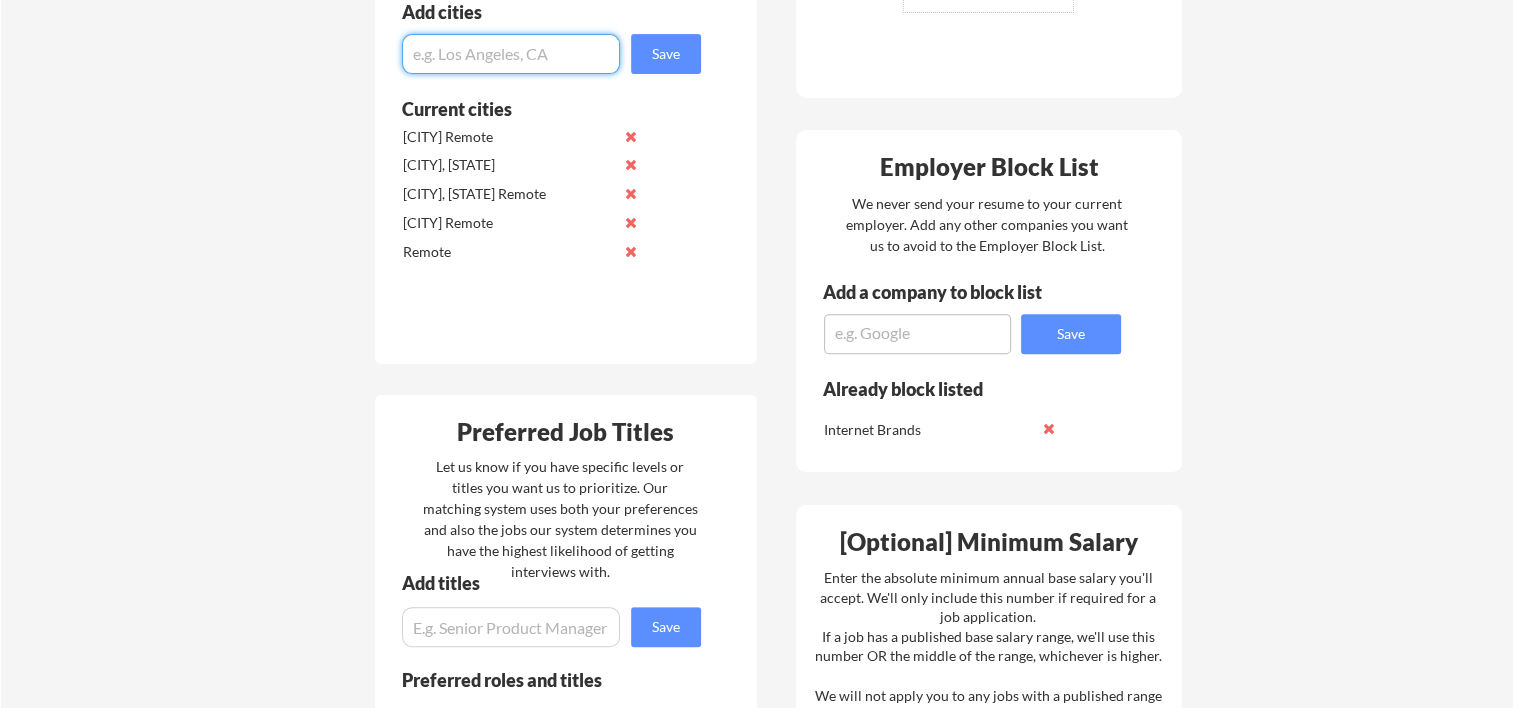 click at bounding box center [917, 334] 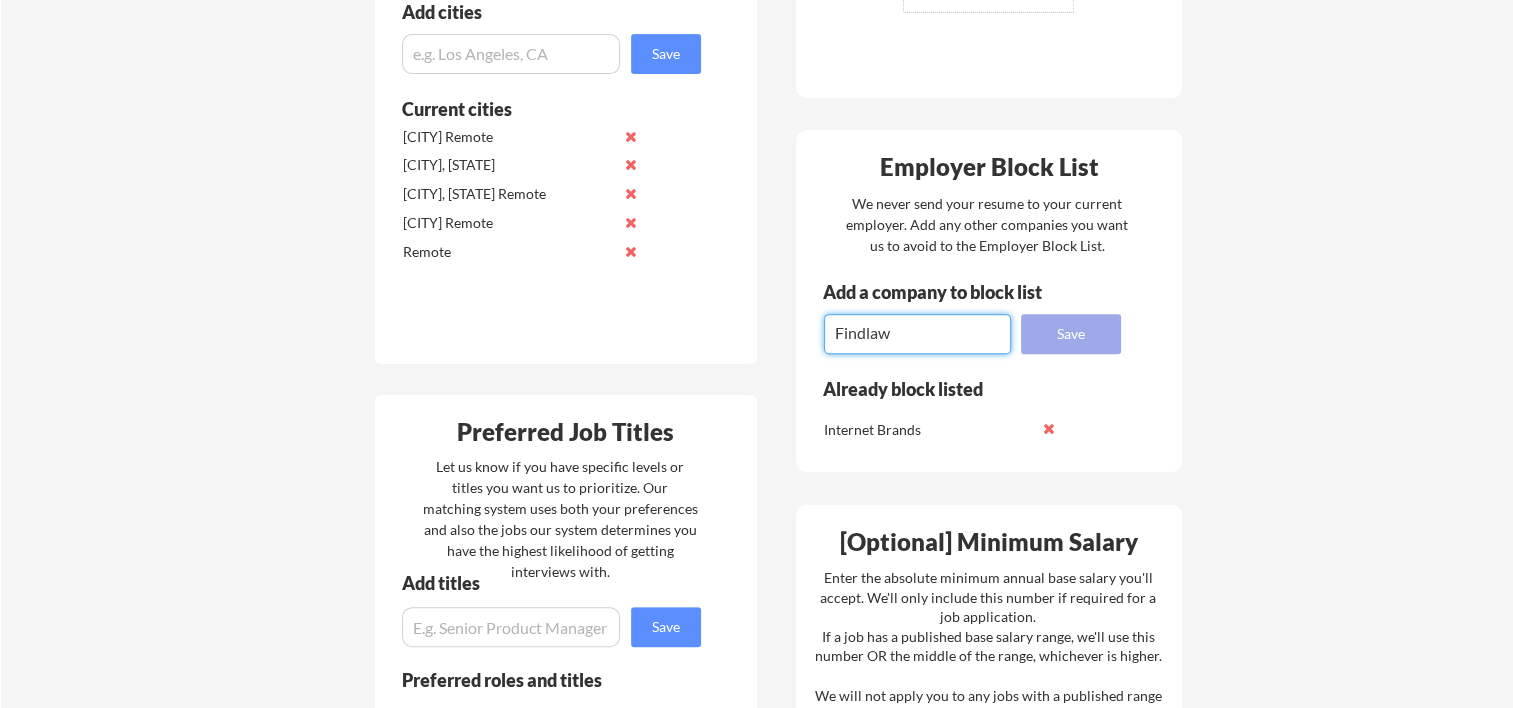 type on "Findlaw" 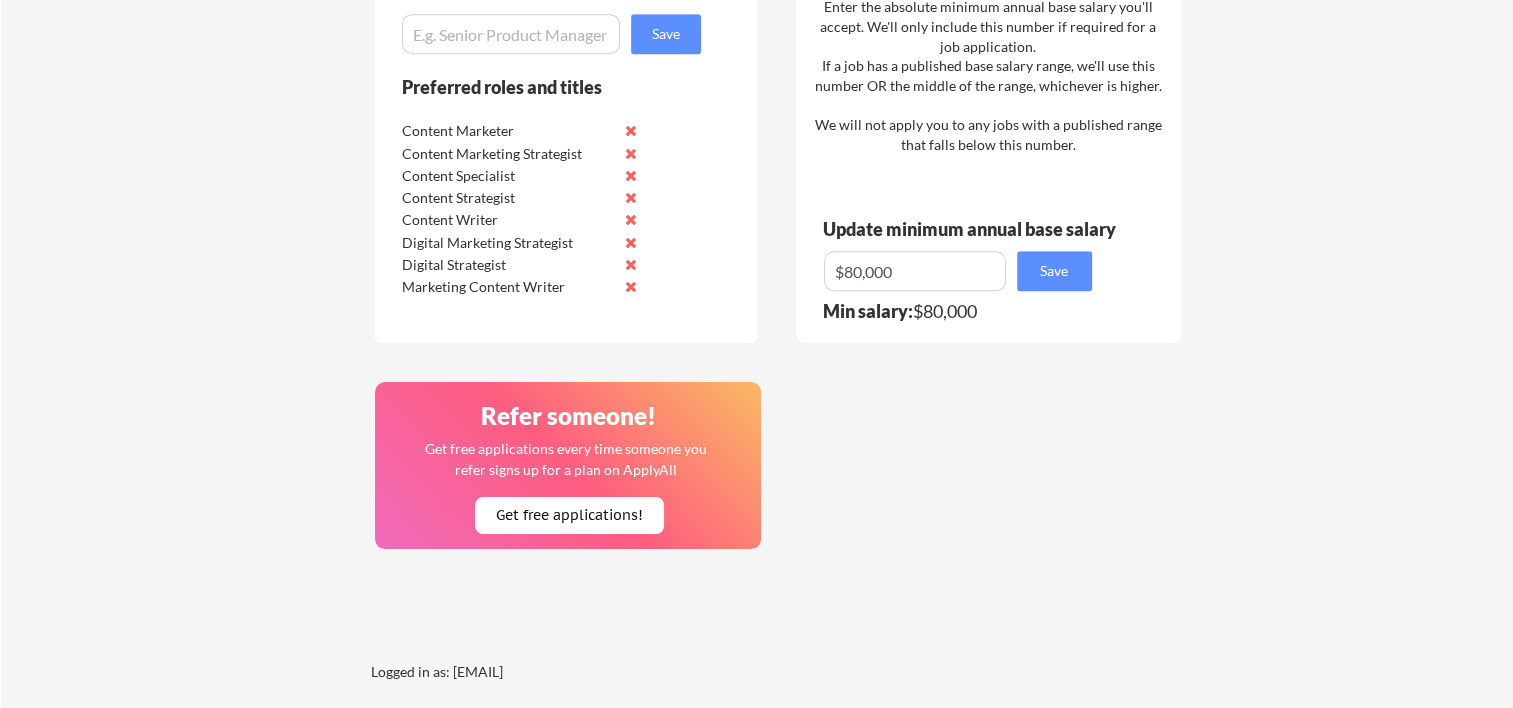scroll, scrollTop: 1333, scrollLeft: 0, axis: vertical 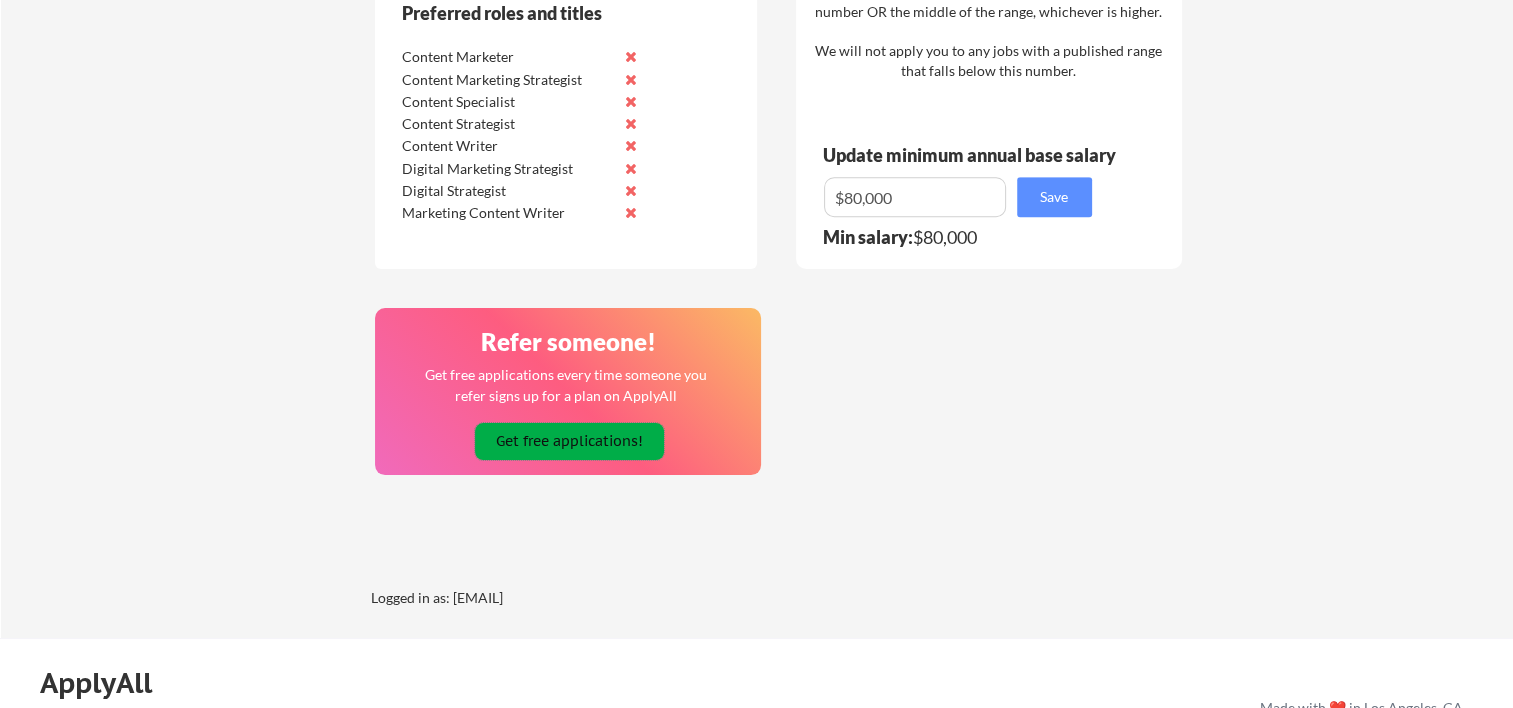 click on "Get free applications!" at bounding box center [569, 441] 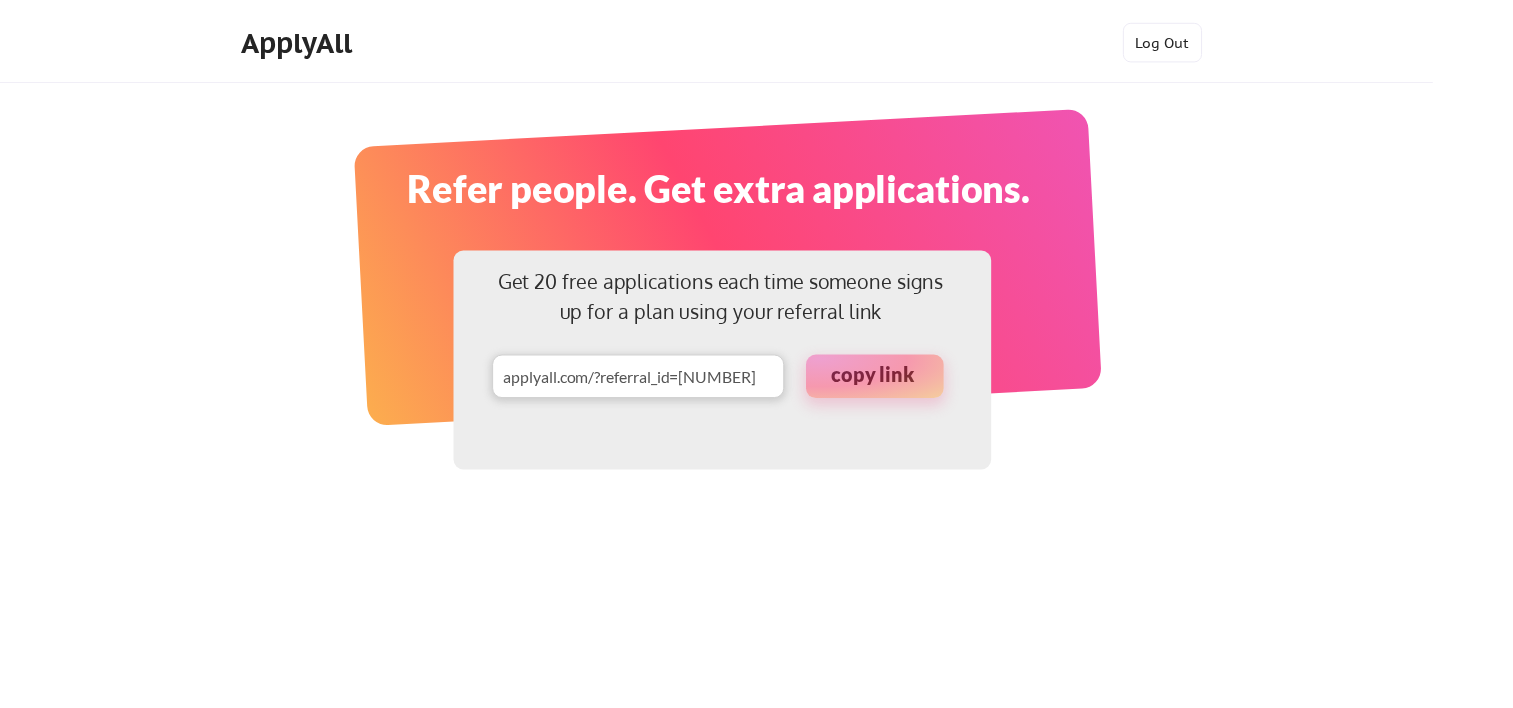 scroll, scrollTop: 0, scrollLeft: 0, axis: both 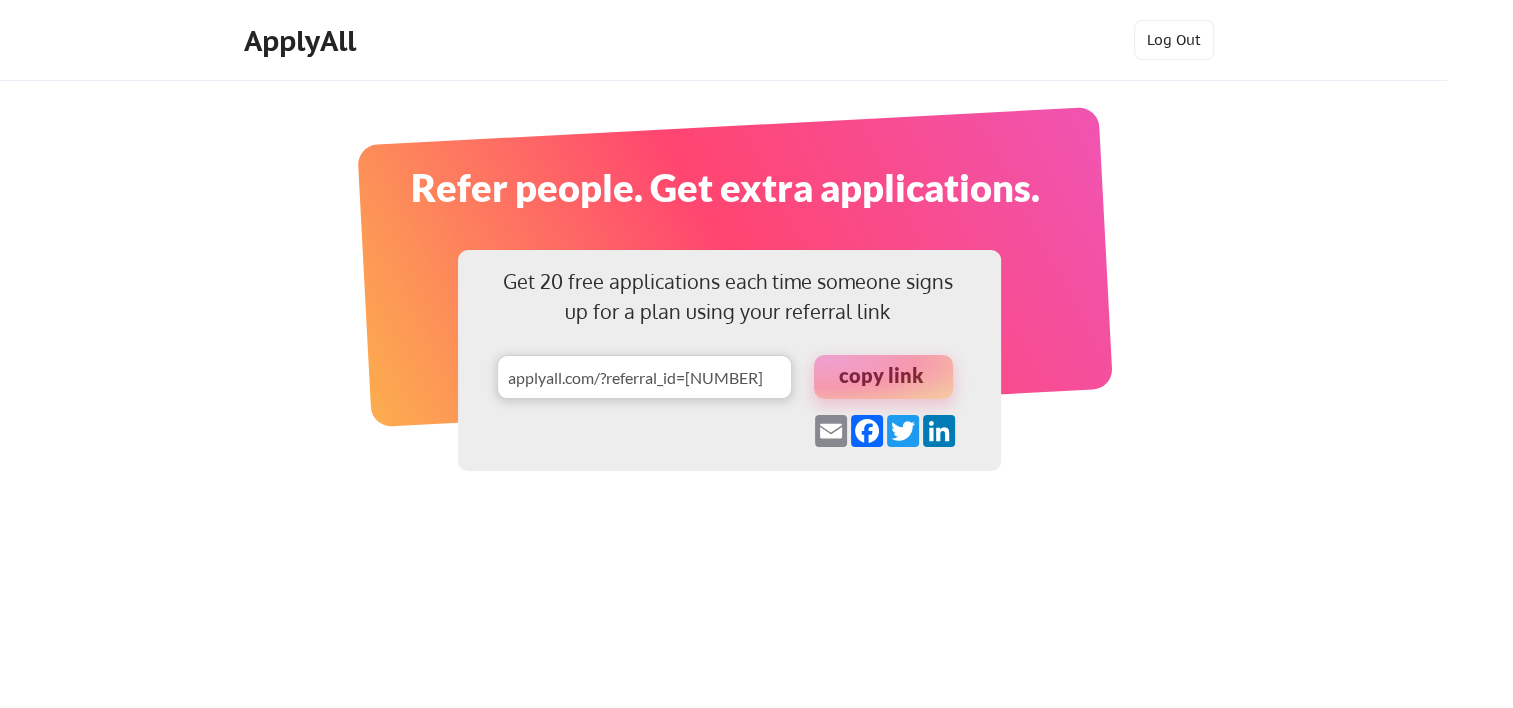 drag, startPoint x: 488, startPoint y: 371, endPoint x: 757, endPoint y: 376, distance: 269.04648 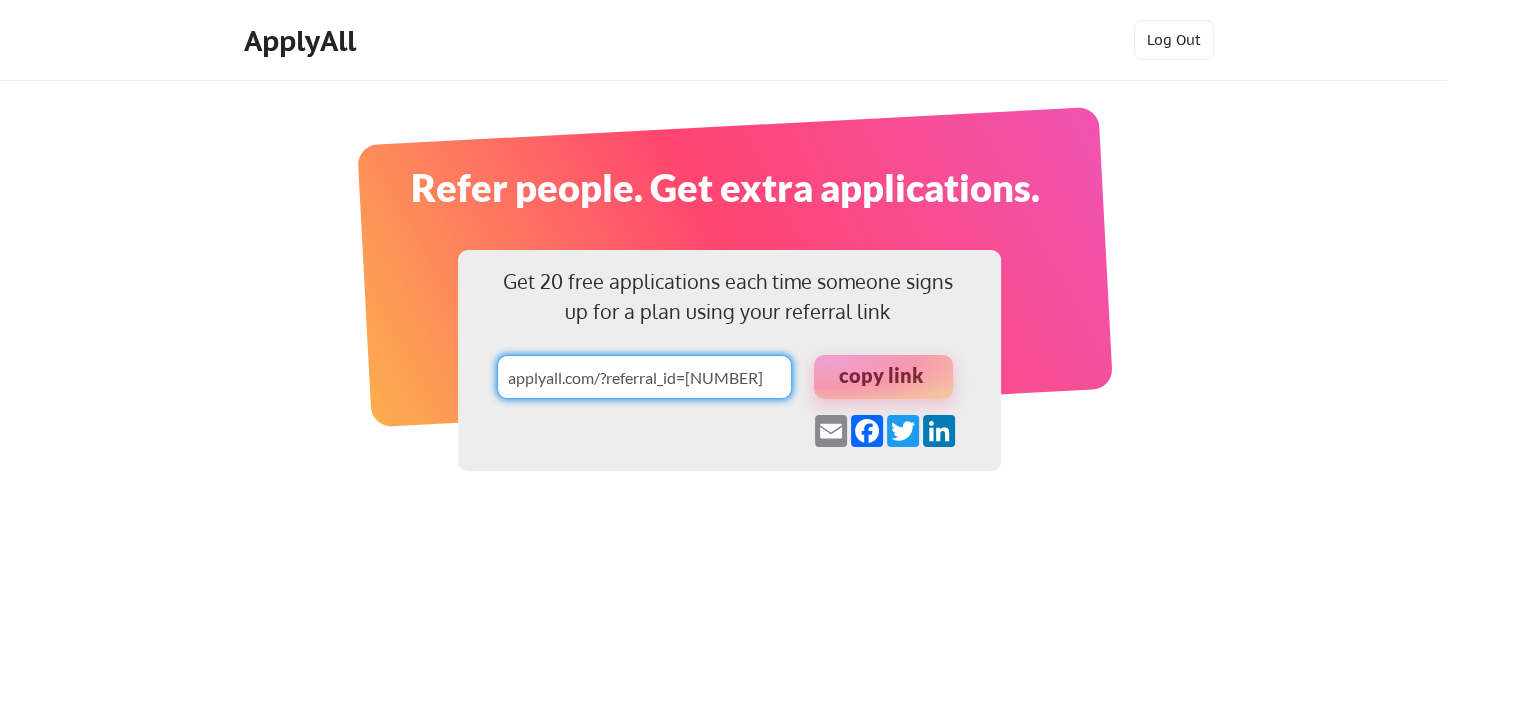 drag, startPoint x: 782, startPoint y: 373, endPoint x: 471, endPoint y: 387, distance: 311.31494 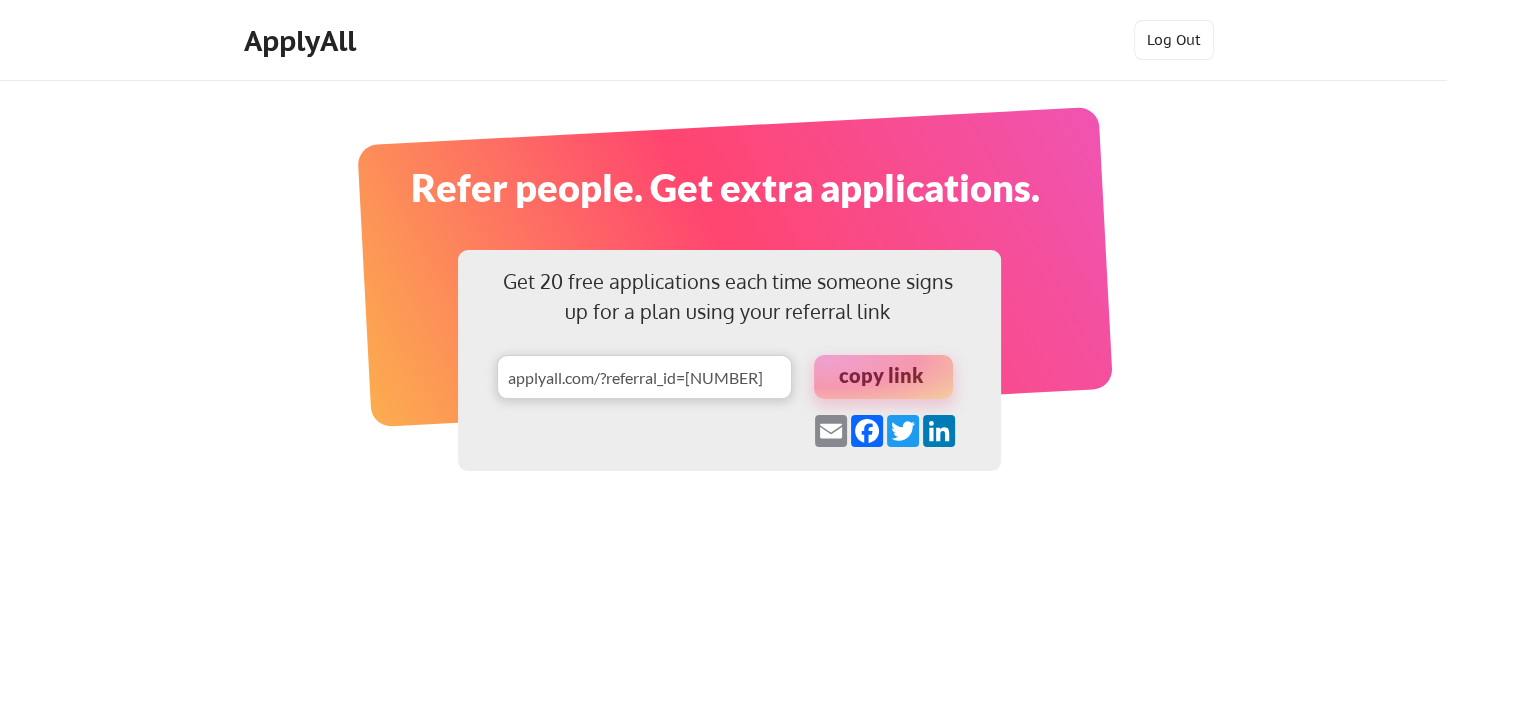 click at bounding box center [883, 377] 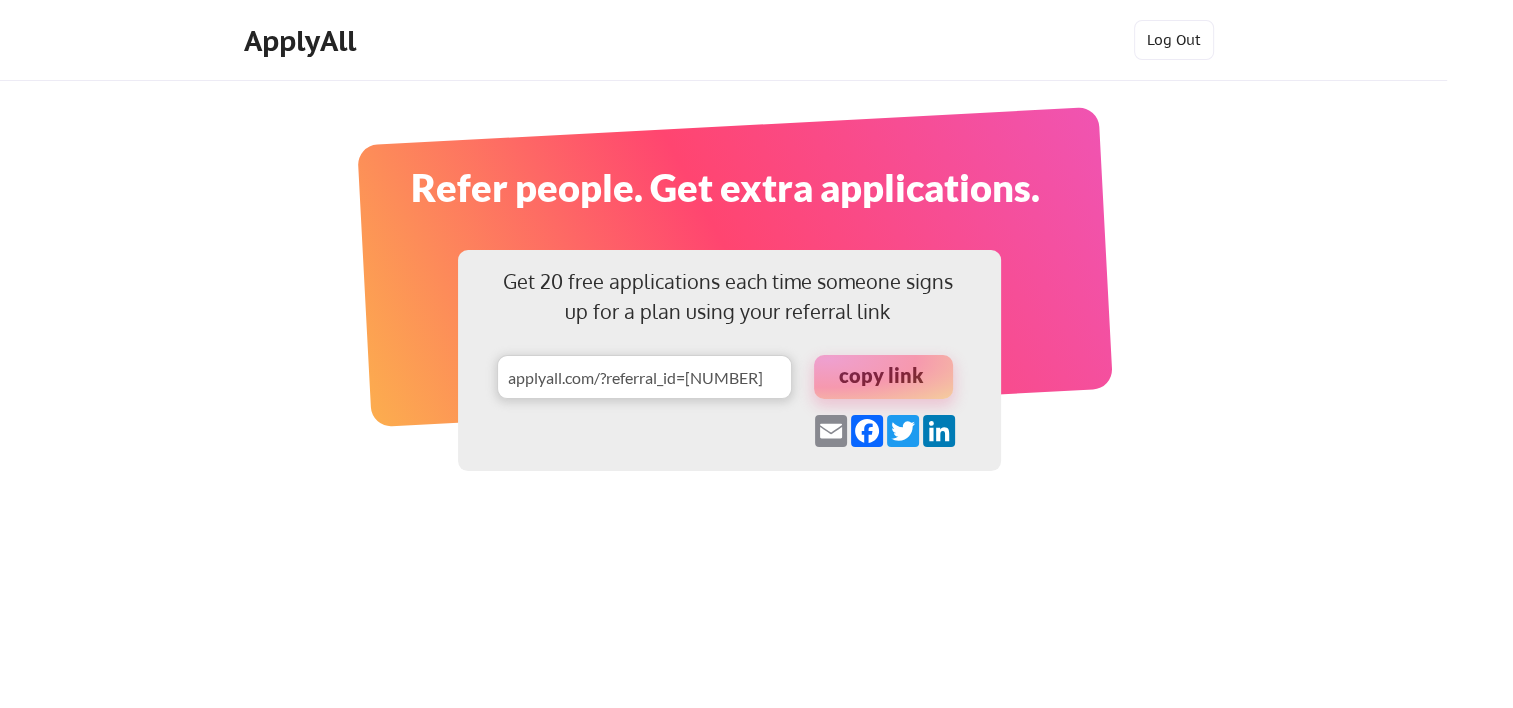 drag, startPoint x: 893, startPoint y: 369, endPoint x: 876, endPoint y: 372, distance: 17.262676 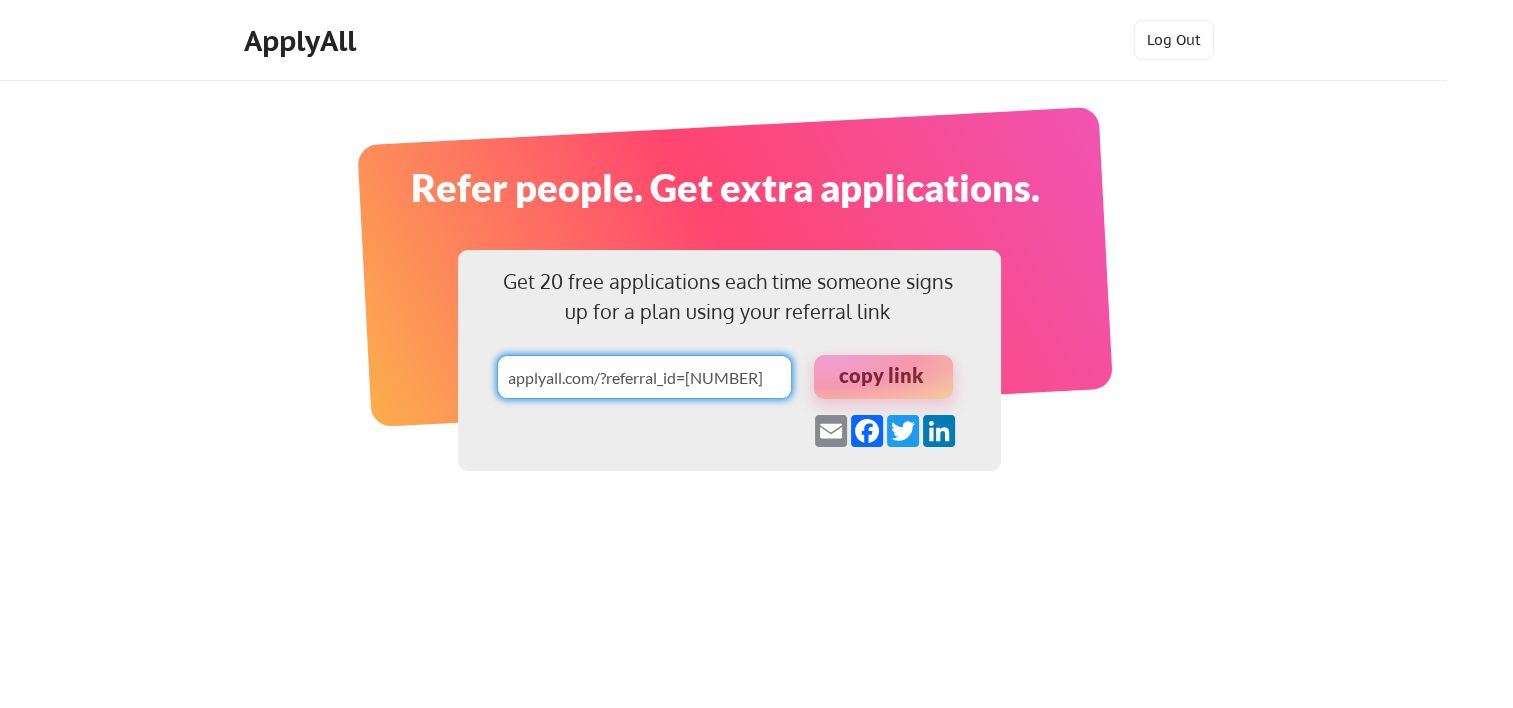 scroll, scrollTop: 0, scrollLeft: 204, axis: horizontal 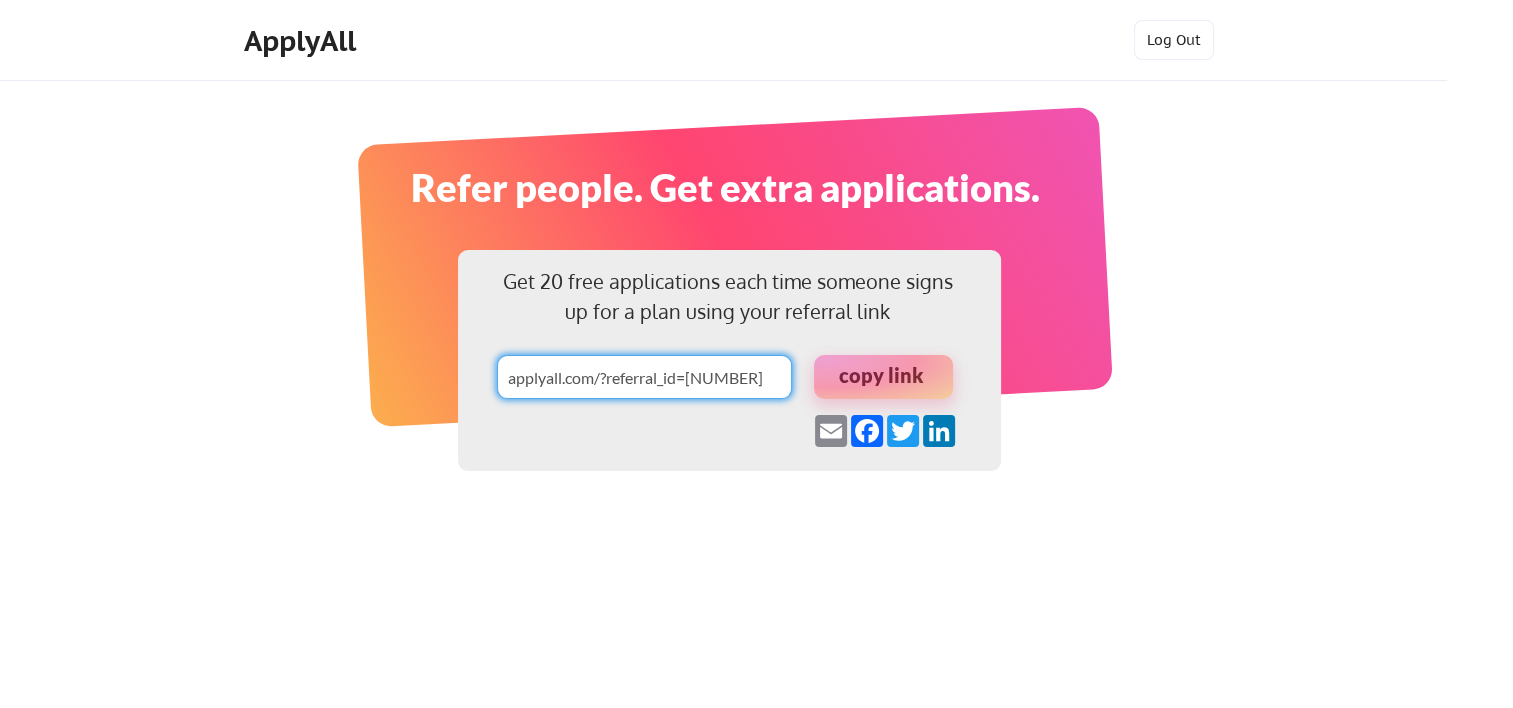 drag, startPoint x: 509, startPoint y: 376, endPoint x: 816, endPoint y: 375, distance: 307.00162 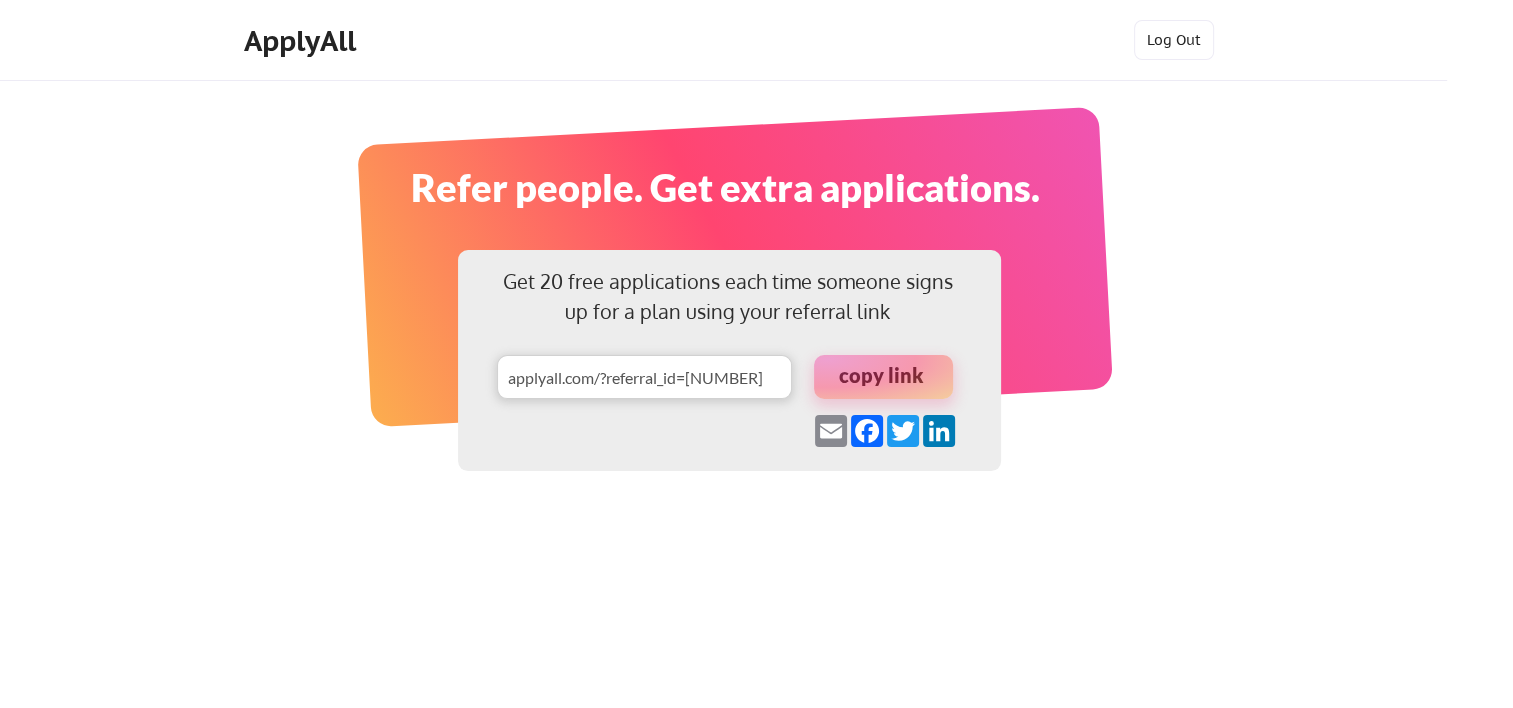 click on "Get 20 free applications each time someone signs up for a plan using your referral link copy link Email Facebook Twitter LinkedIn
Refer people. Get extra applications." at bounding box center (756, 434) 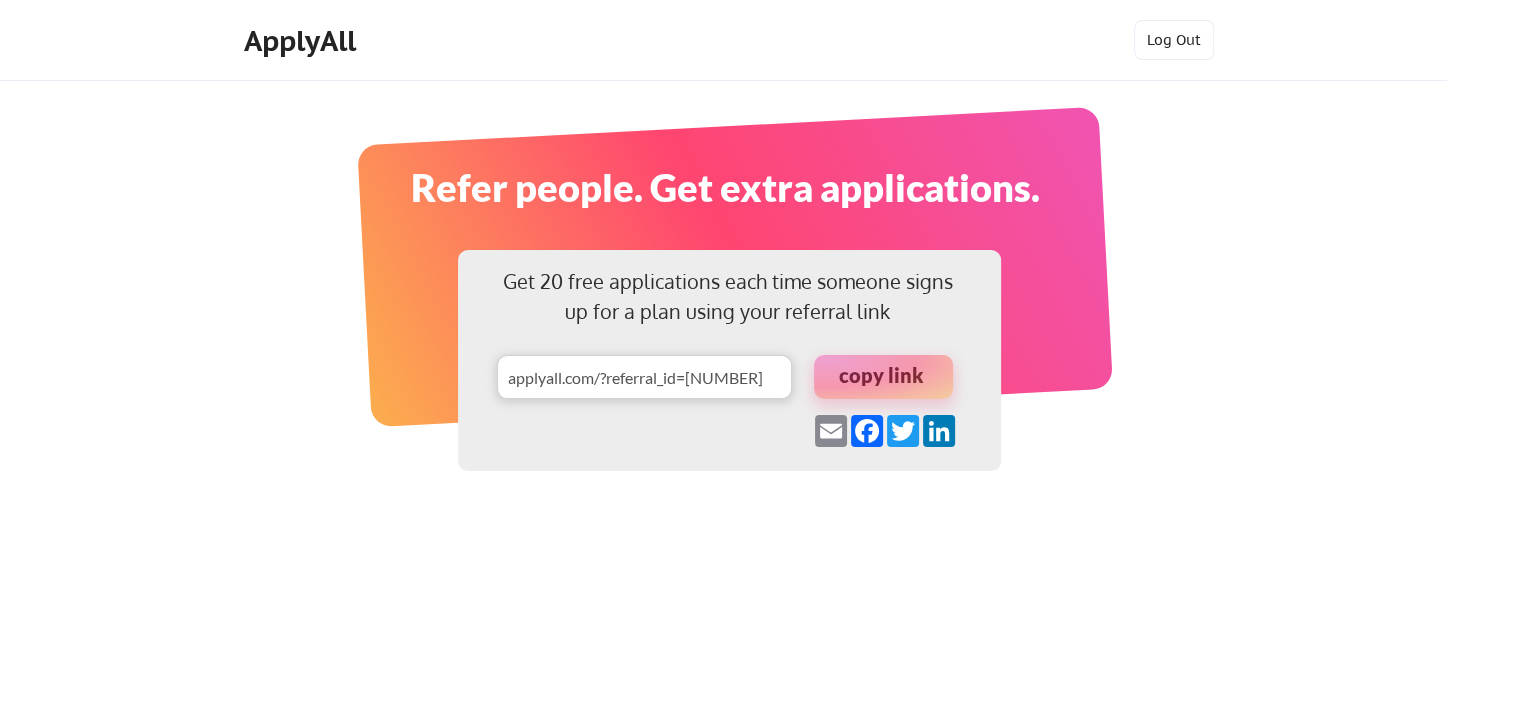 click at bounding box center [883, 377] 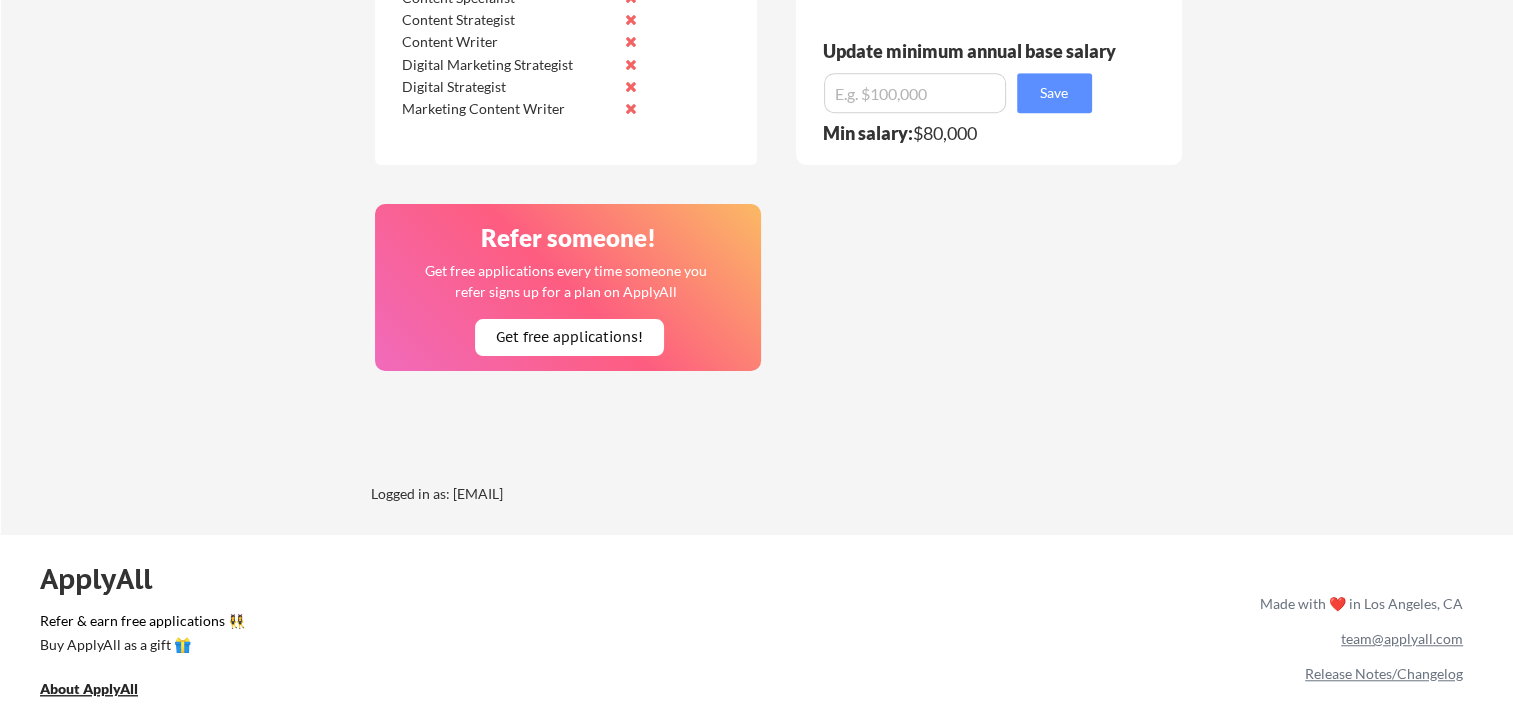 scroll, scrollTop: 1600, scrollLeft: 0, axis: vertical 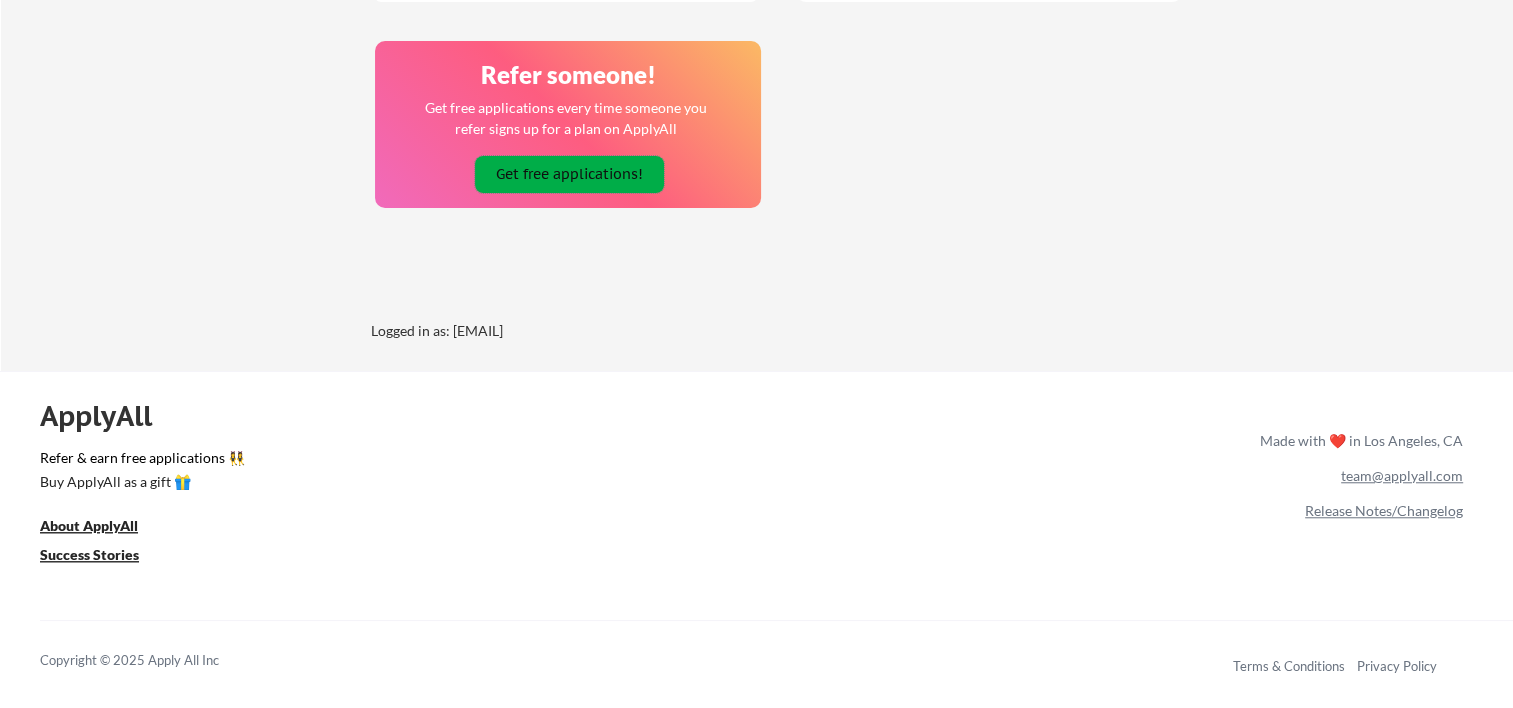 click on "Get free applications!" at bounding box center [569, 174] 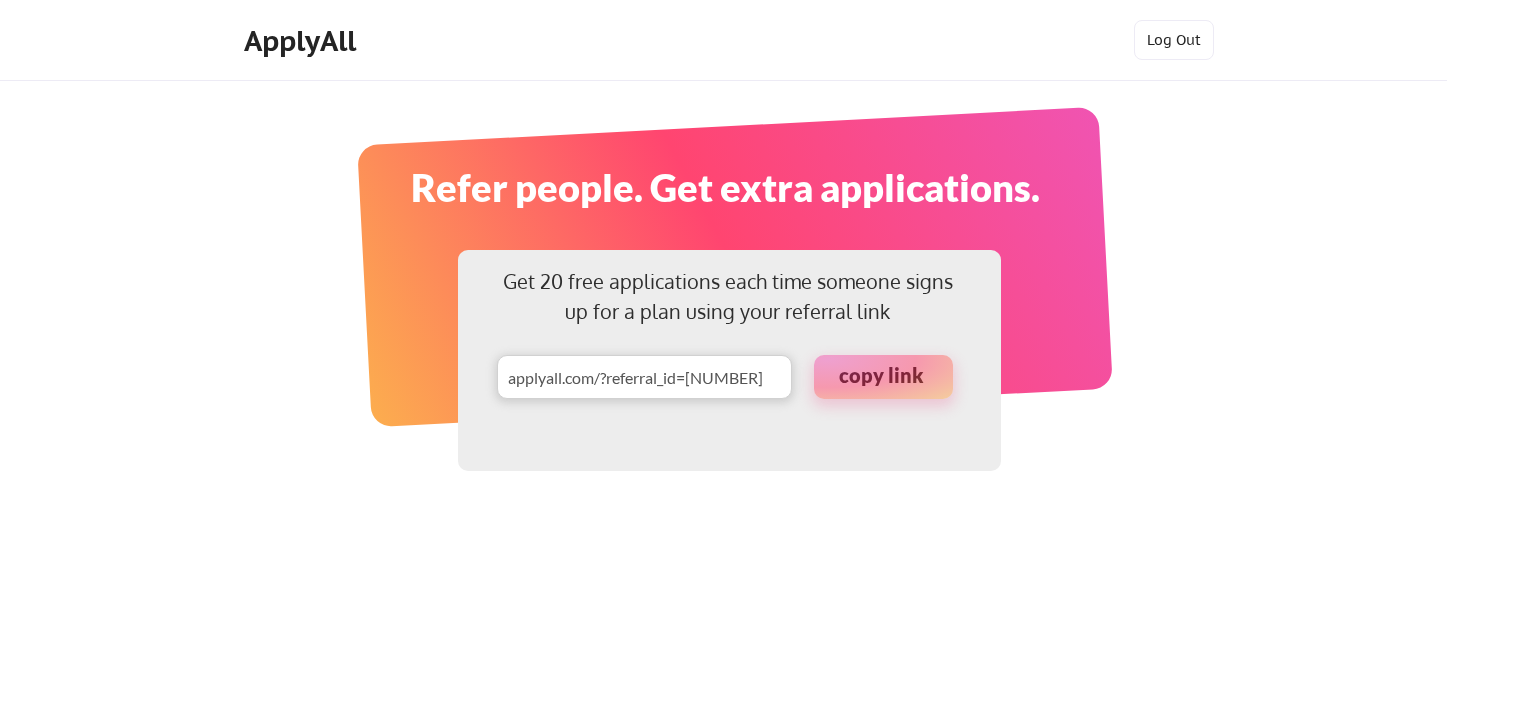 scroll, scrollTop: 0, scrollLeft: 0, axis: both 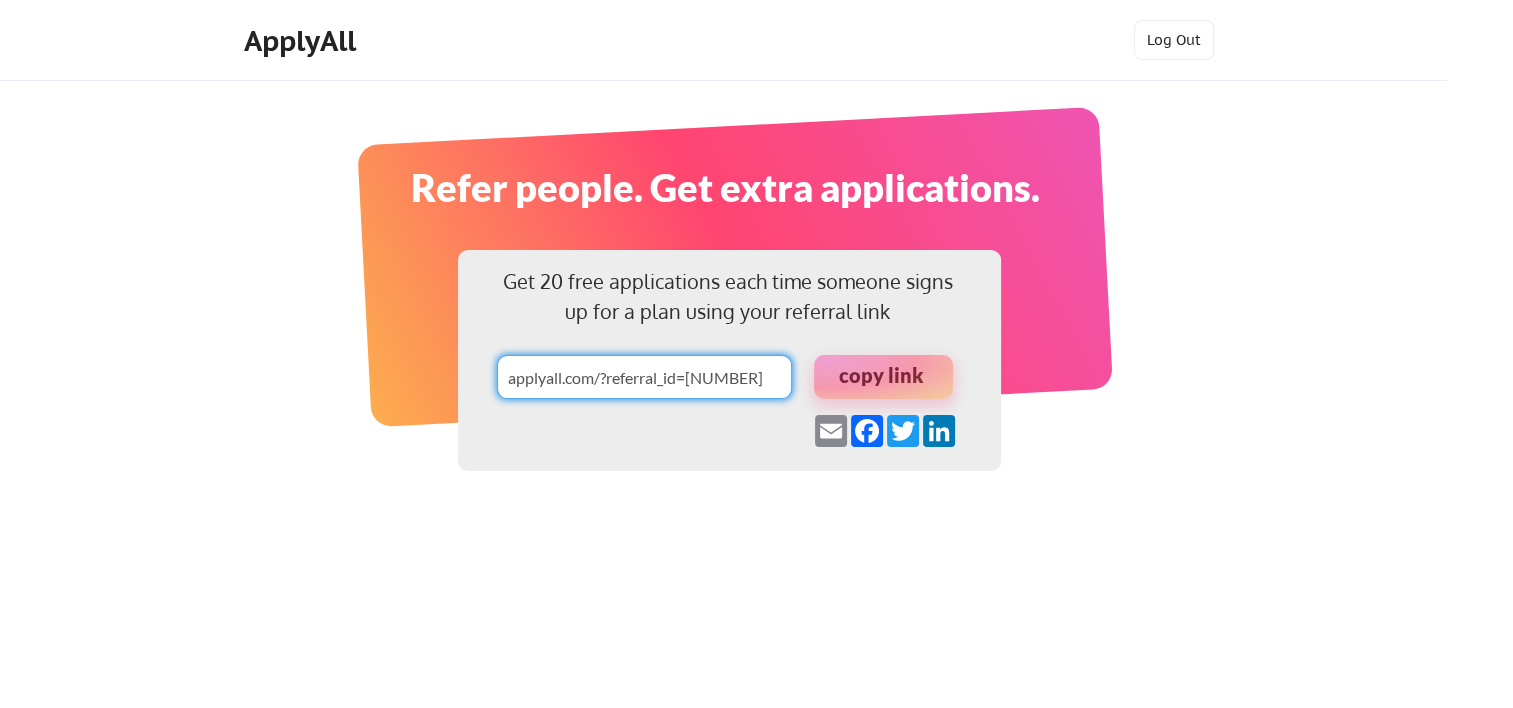 drag, startPoint x: 505, startPoint y: 381, endPoint x: 808, endPoint y: 375, distance: 303.0594 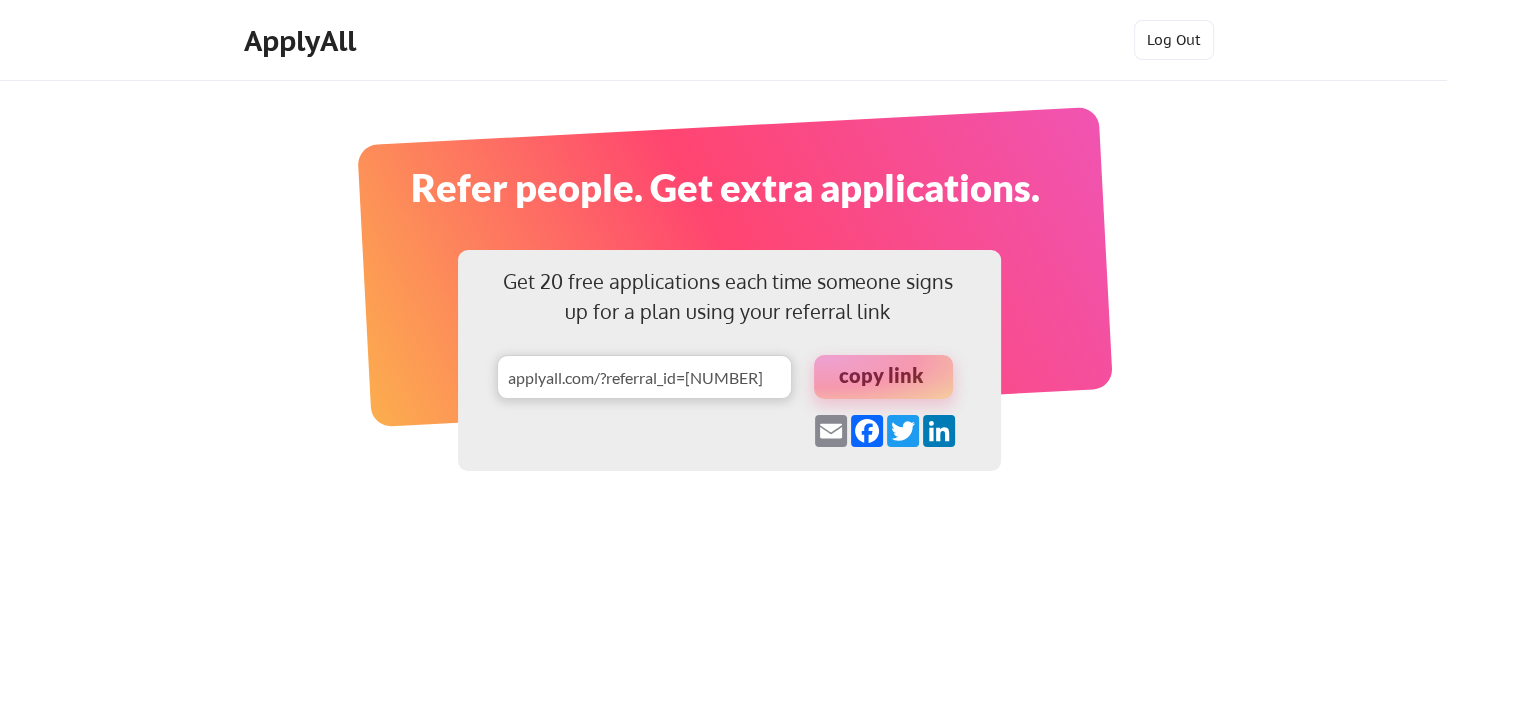 scroll, scrollTop: 0, scrollLeft: 0, axis: both 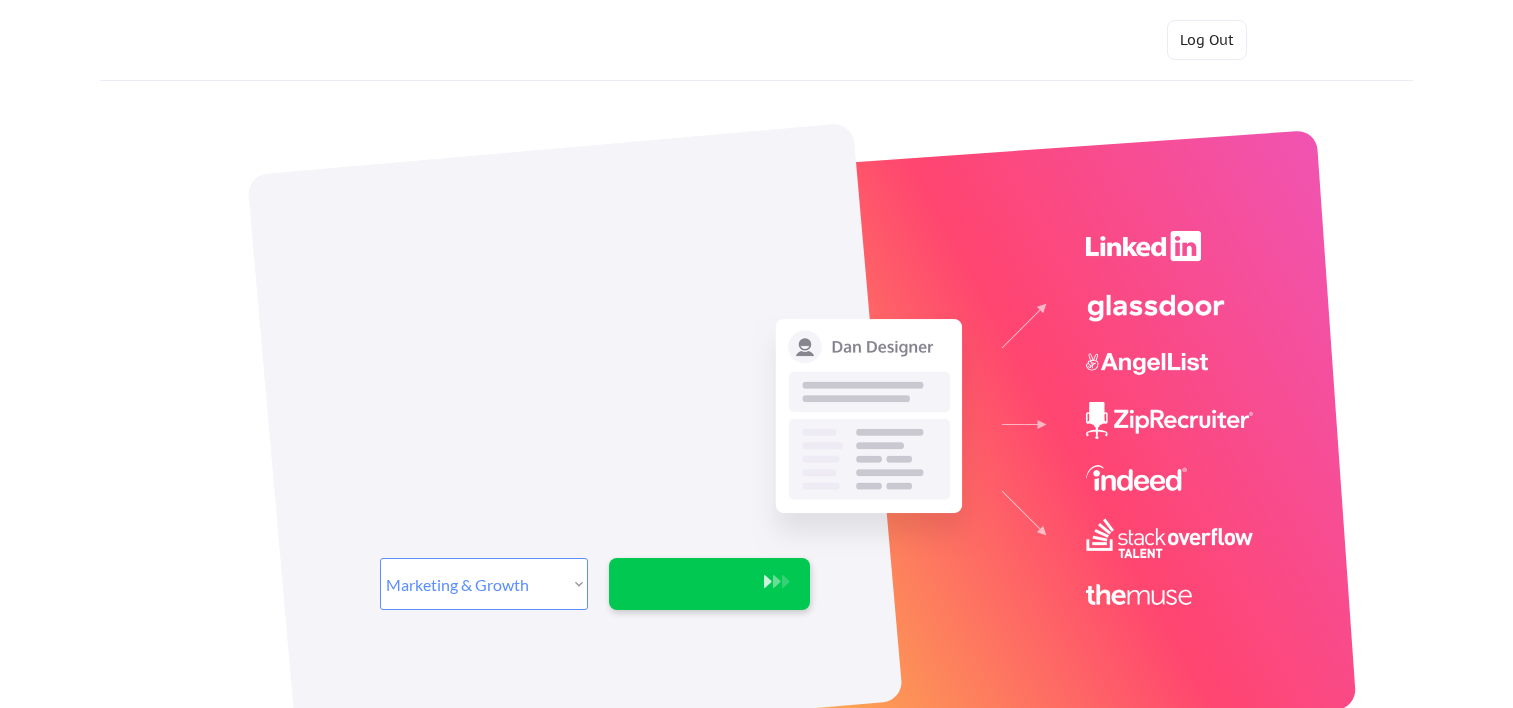 select on ""marketing___comms"" 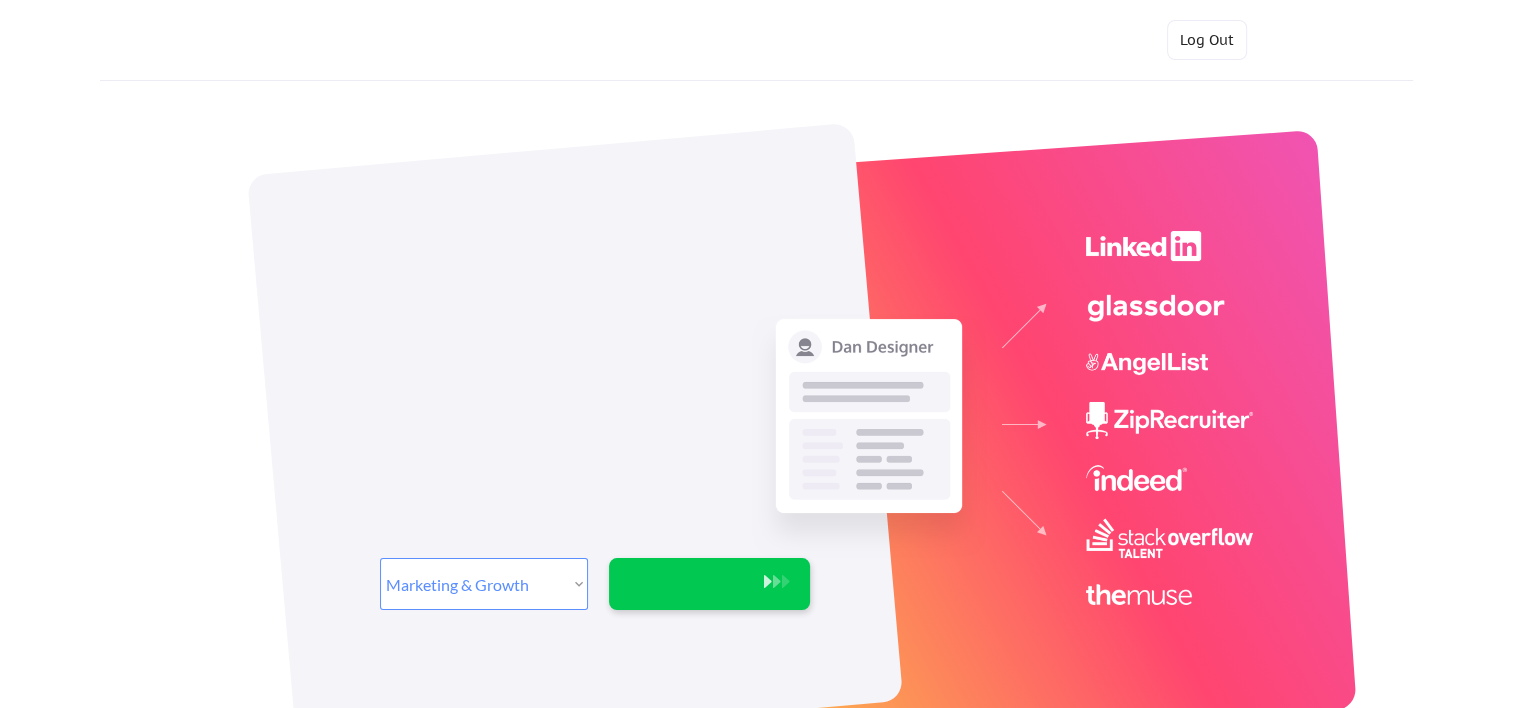 scroll, scrollTop: 0, scrollLeft: 0, axis: both 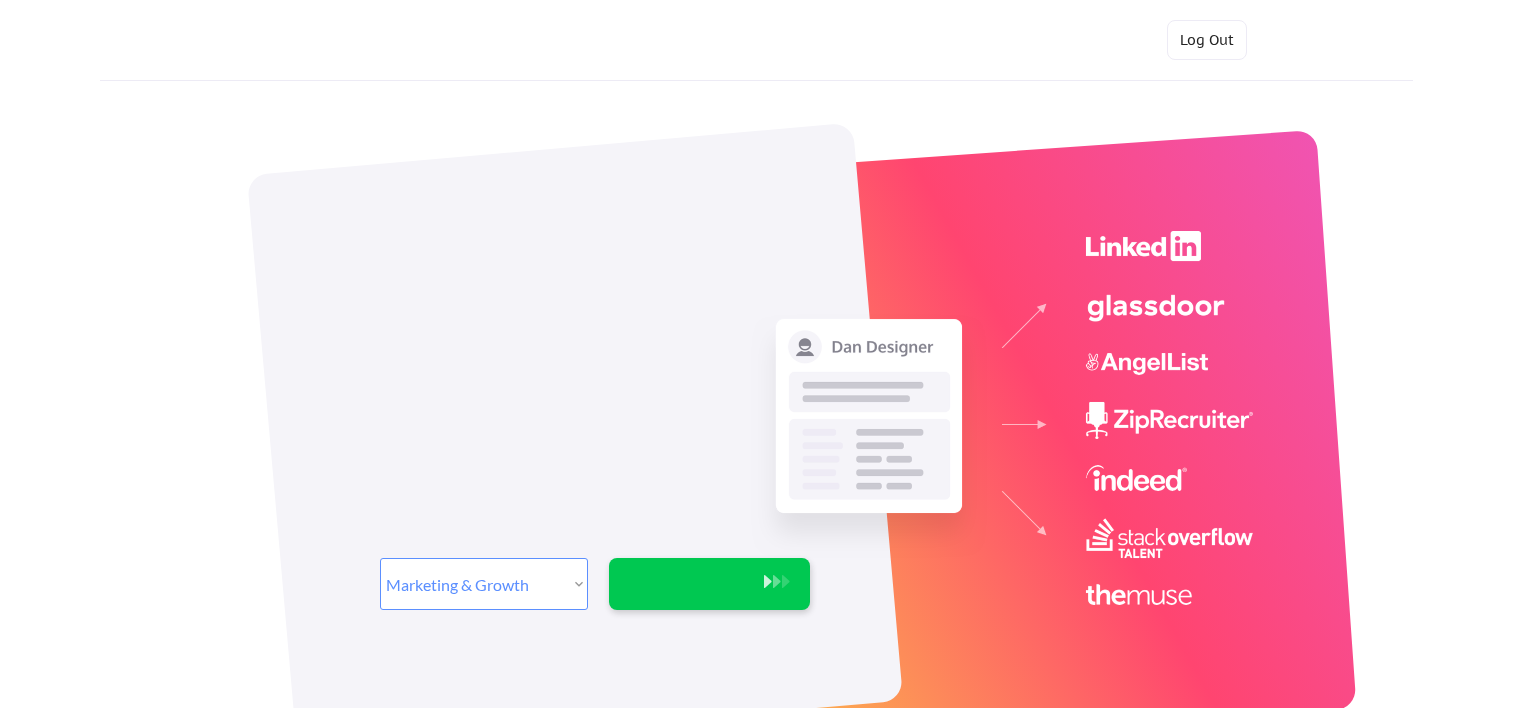 select on ""marketing___comms"" 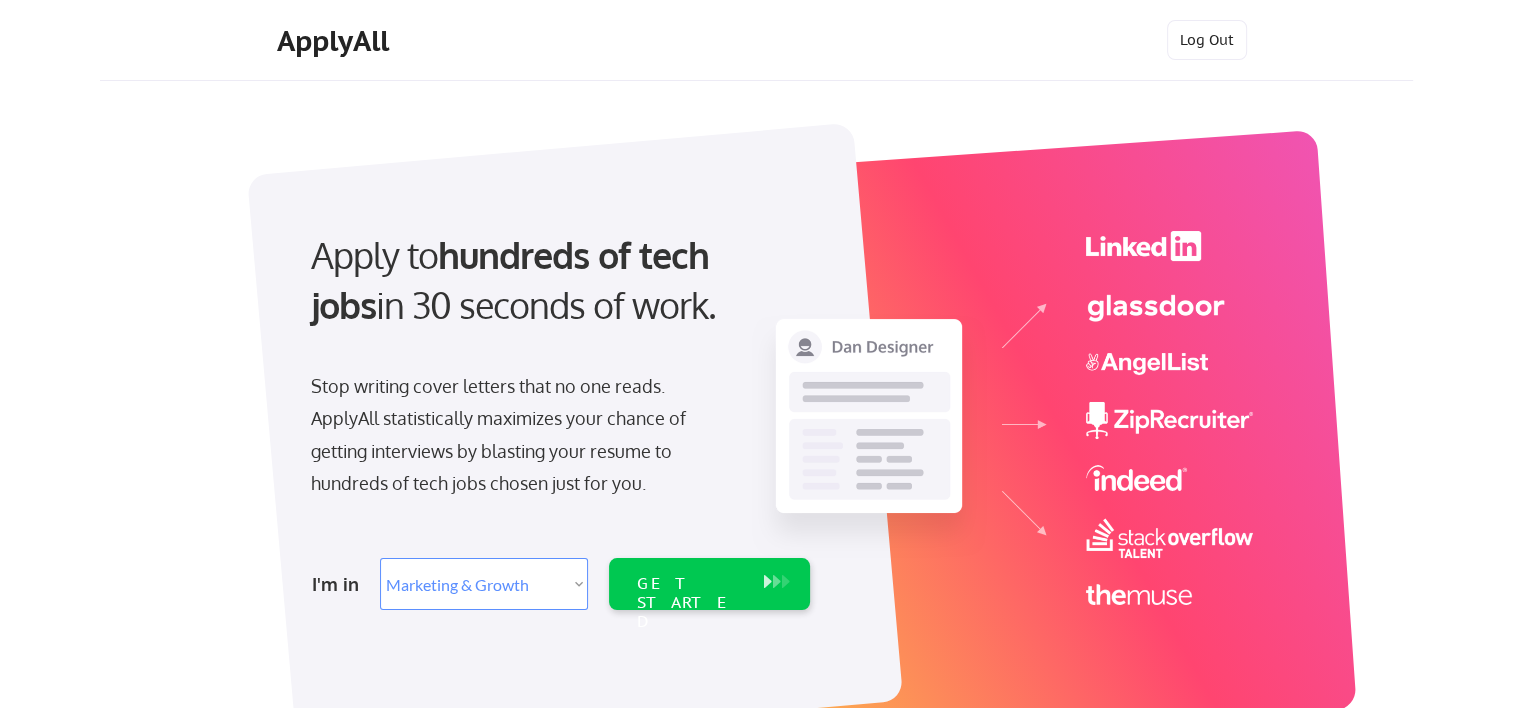 scroll, scrollTop: 0, scrollLeft: 0, axis: both 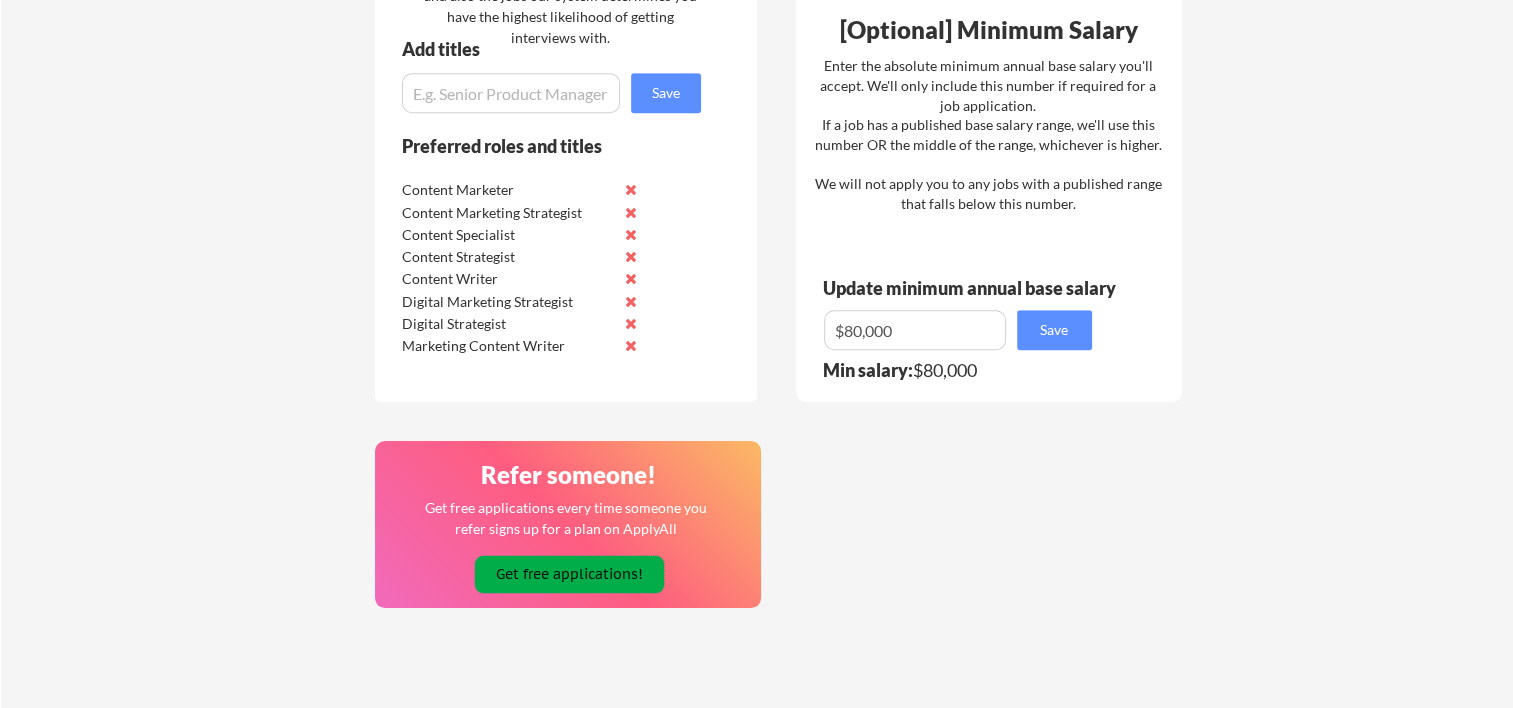 click on "Get free applications!" at bounding box center [569, 574] 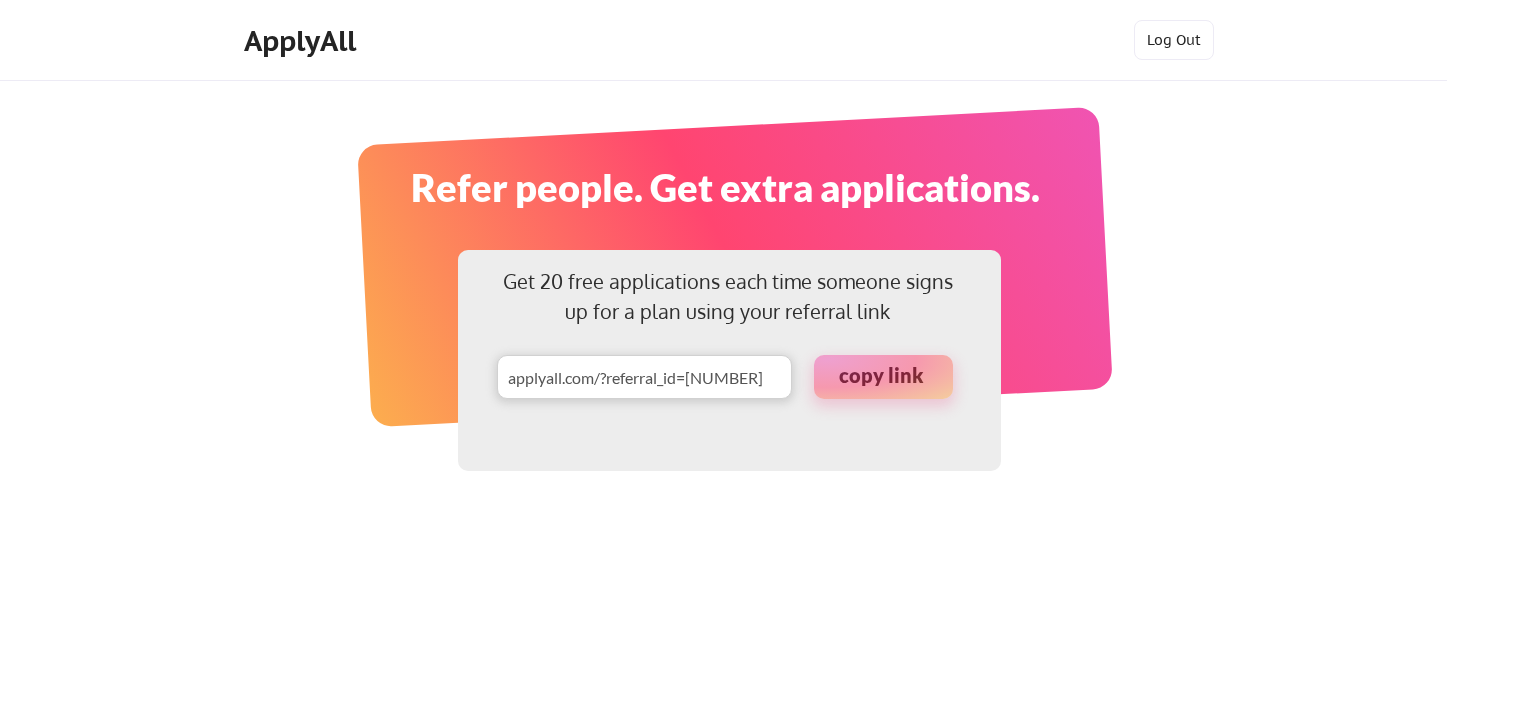 scroll, scrollTop: 0, scrollLeft: 0, axis: both 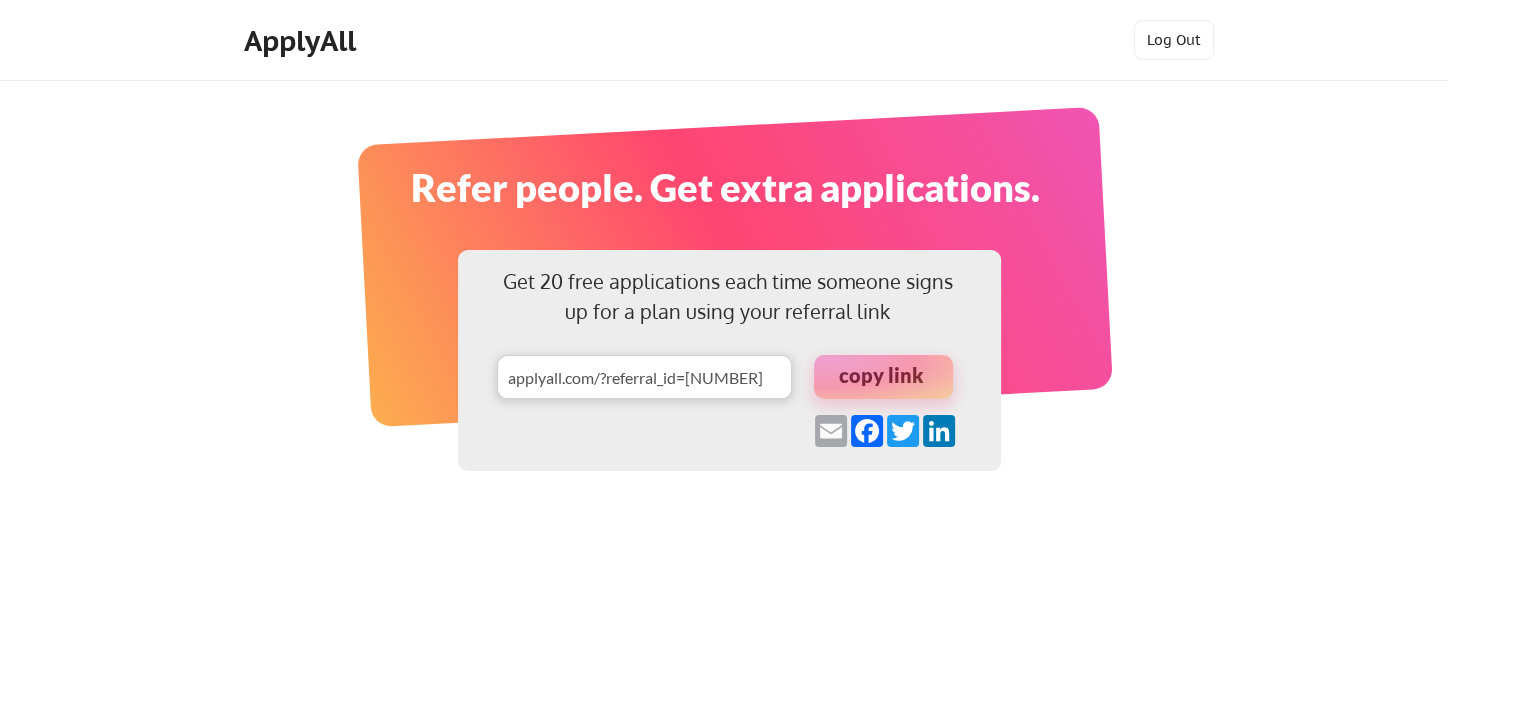 click on "Email" at bounding box center (831, 431) 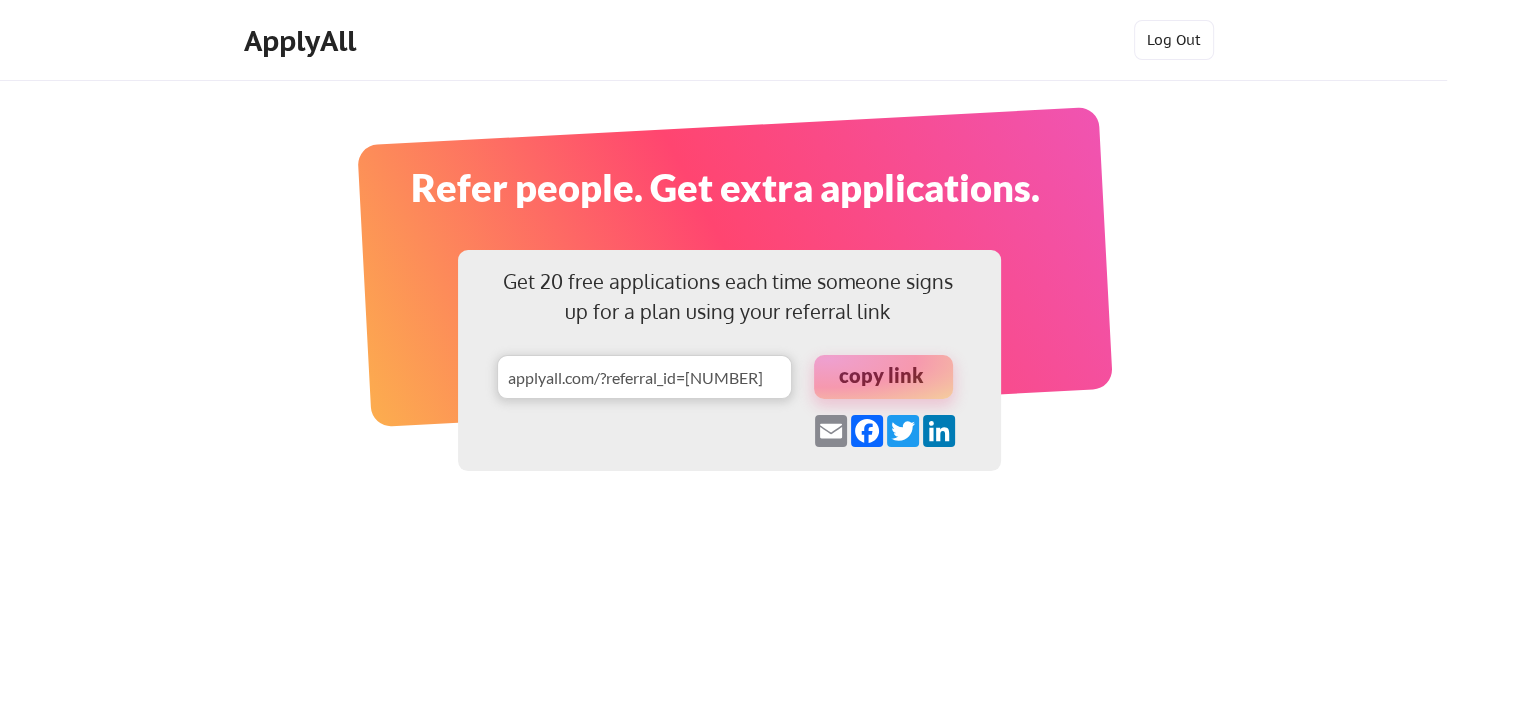 click at bounding box center (883, 377) 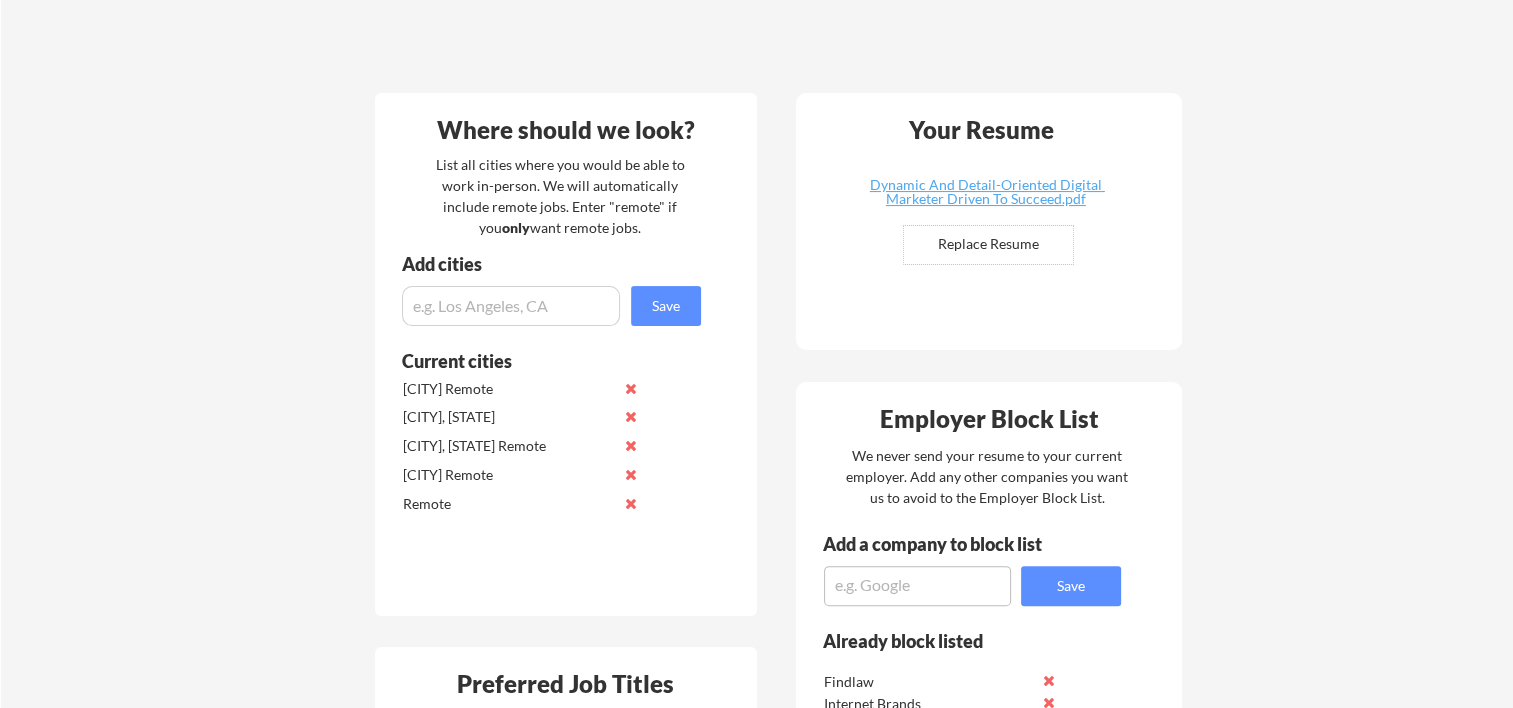 scroll, scrollTop: 141, scrollLeft: 0, axis: vertical 